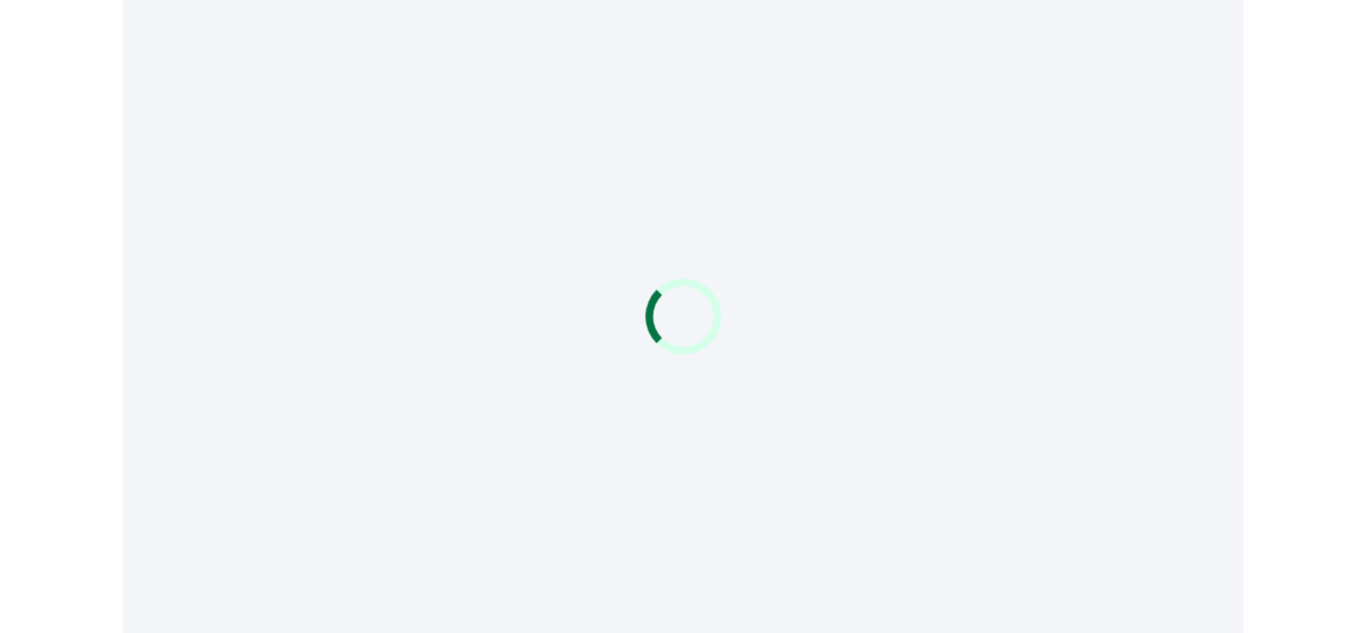 scroll, scrollTop: 0, scrollLeft: 0, axis: both 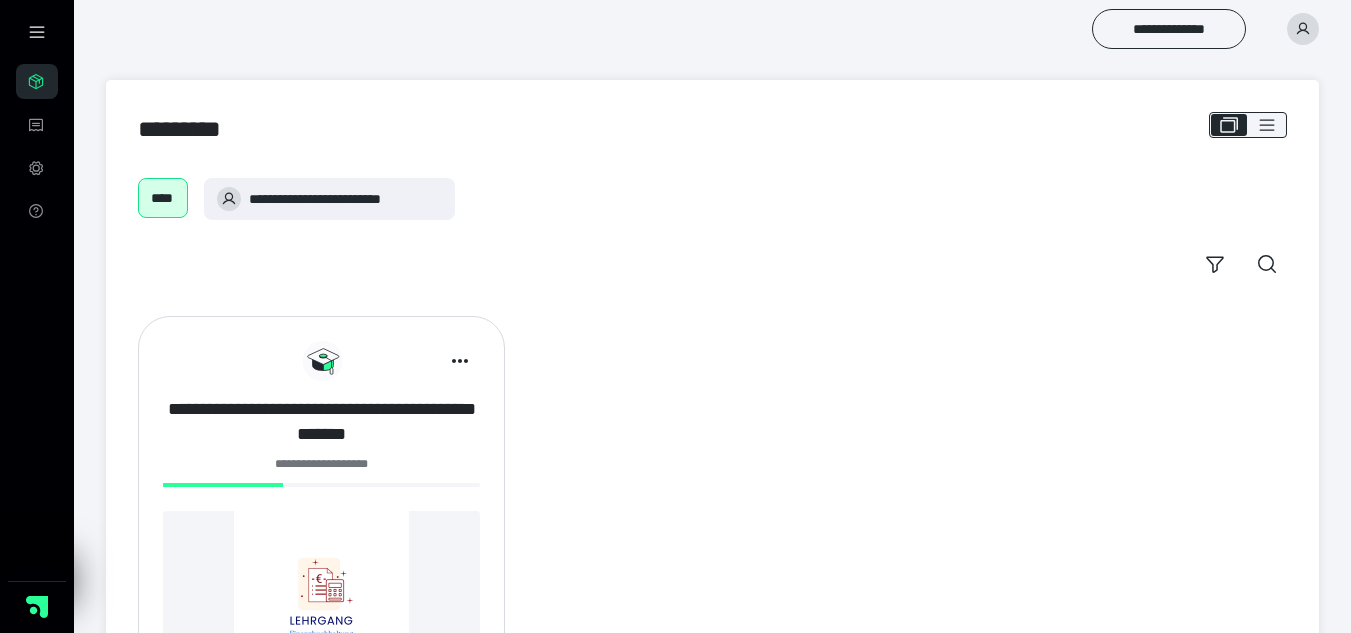 click on "**********" at bounding box center (321, 422) 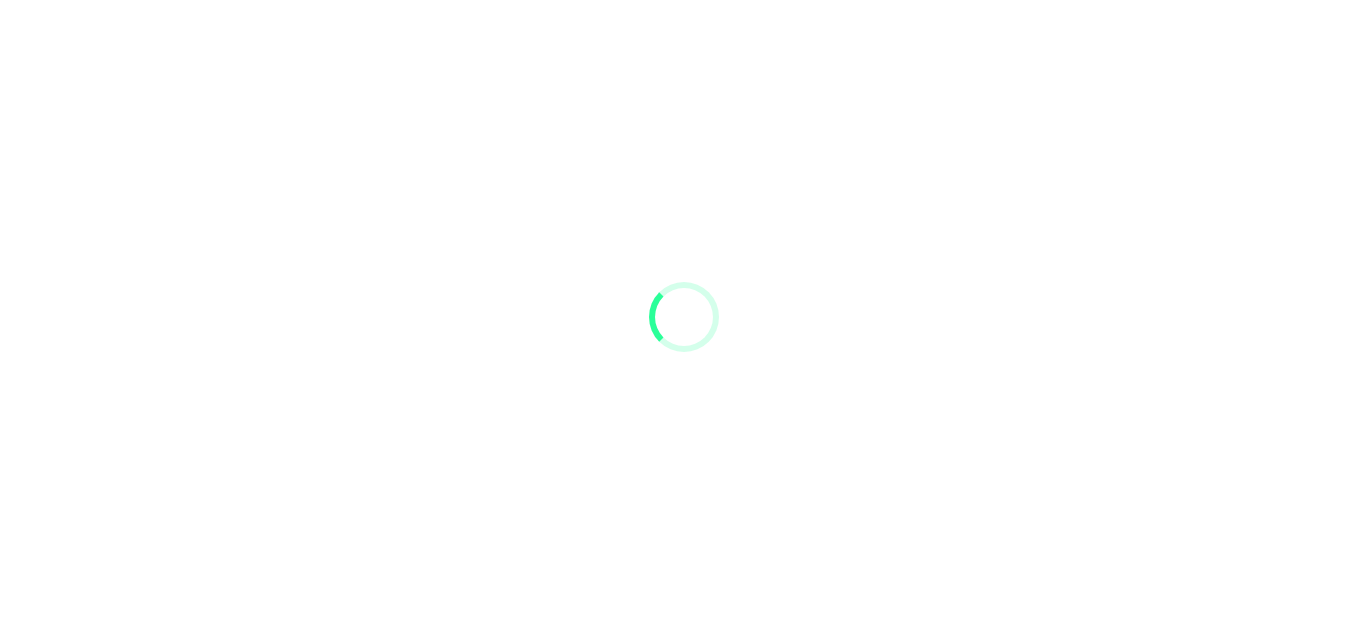 scroll, scrollTop: 0, scrollLeft: 0, axis: both 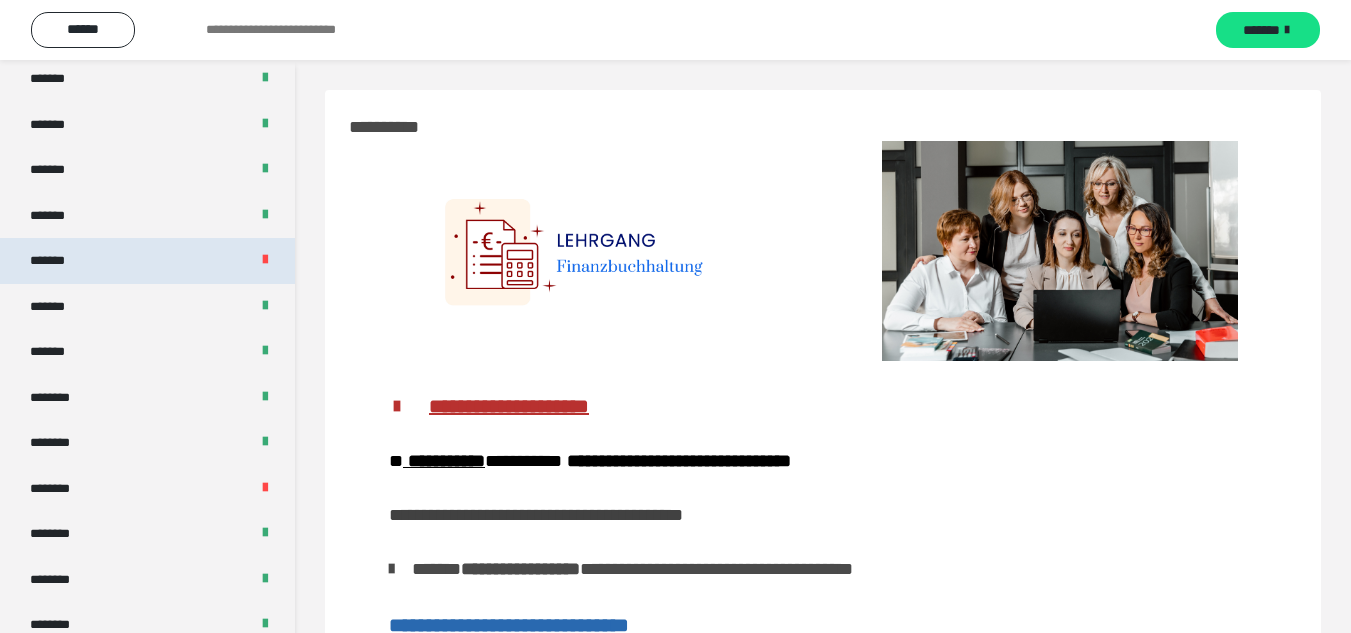 click on "*******" at bounding box center (147, 261) 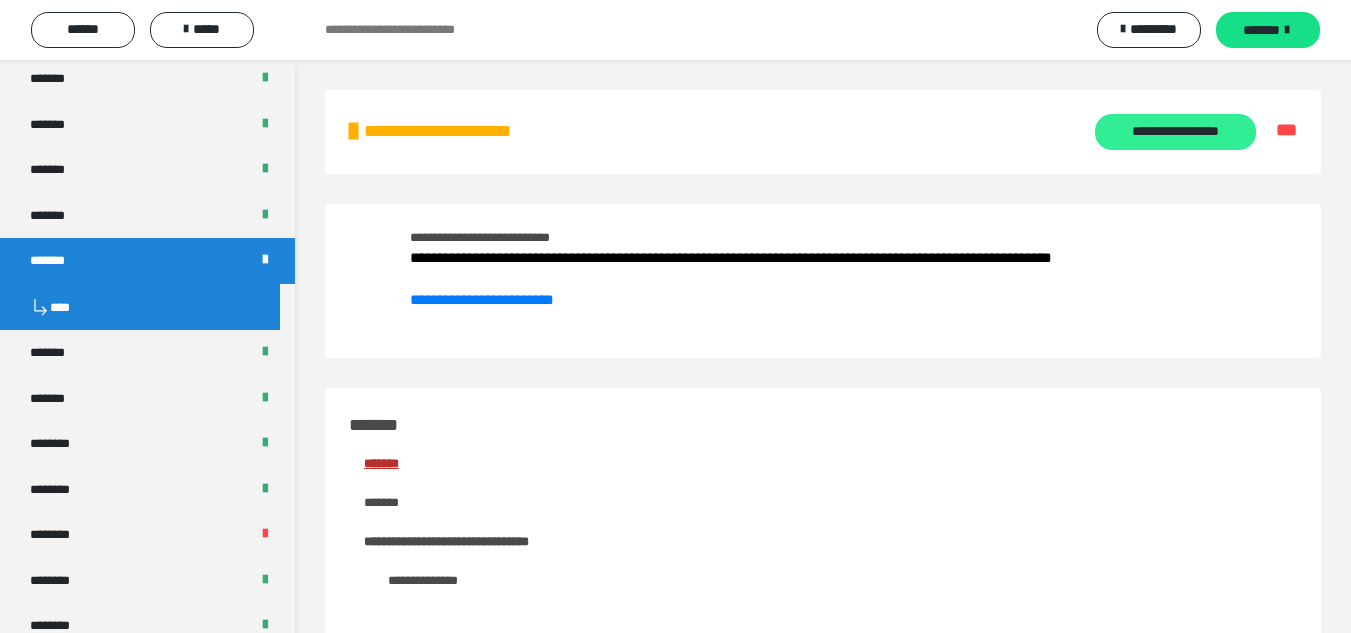 click on "**********" at bounding box center (1175, 132) 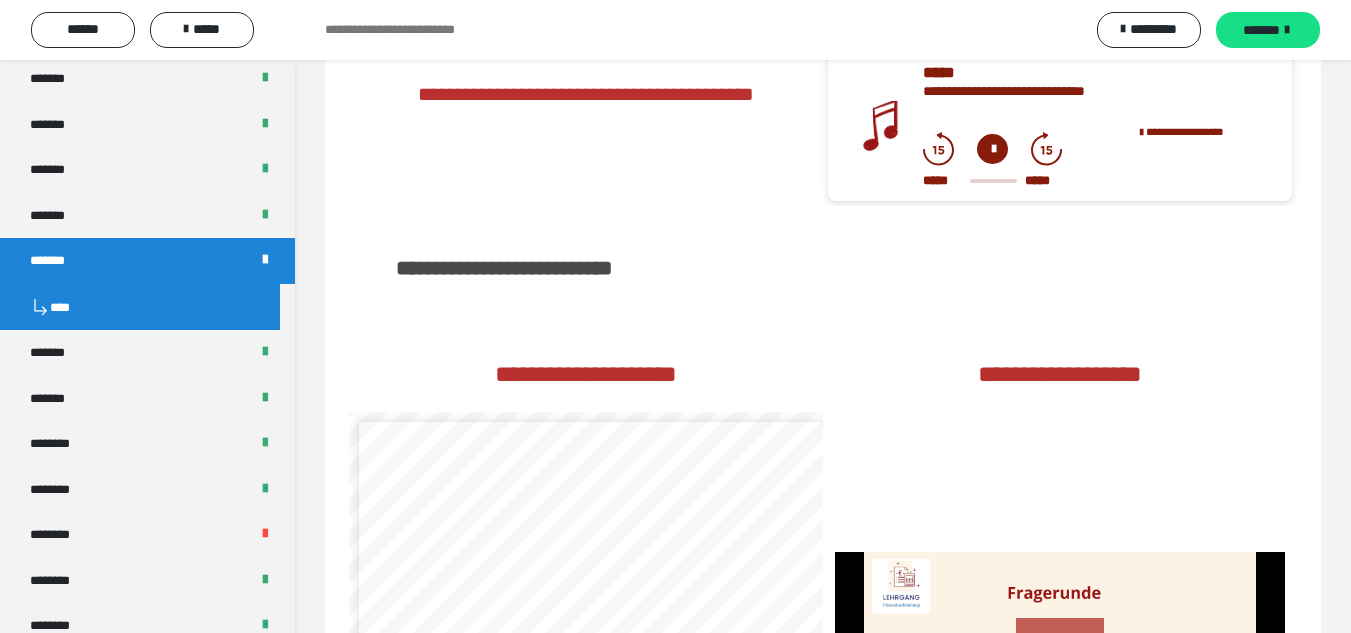 scroll, scrollTop: 4899, scrollLeft: 0, axis: vertical 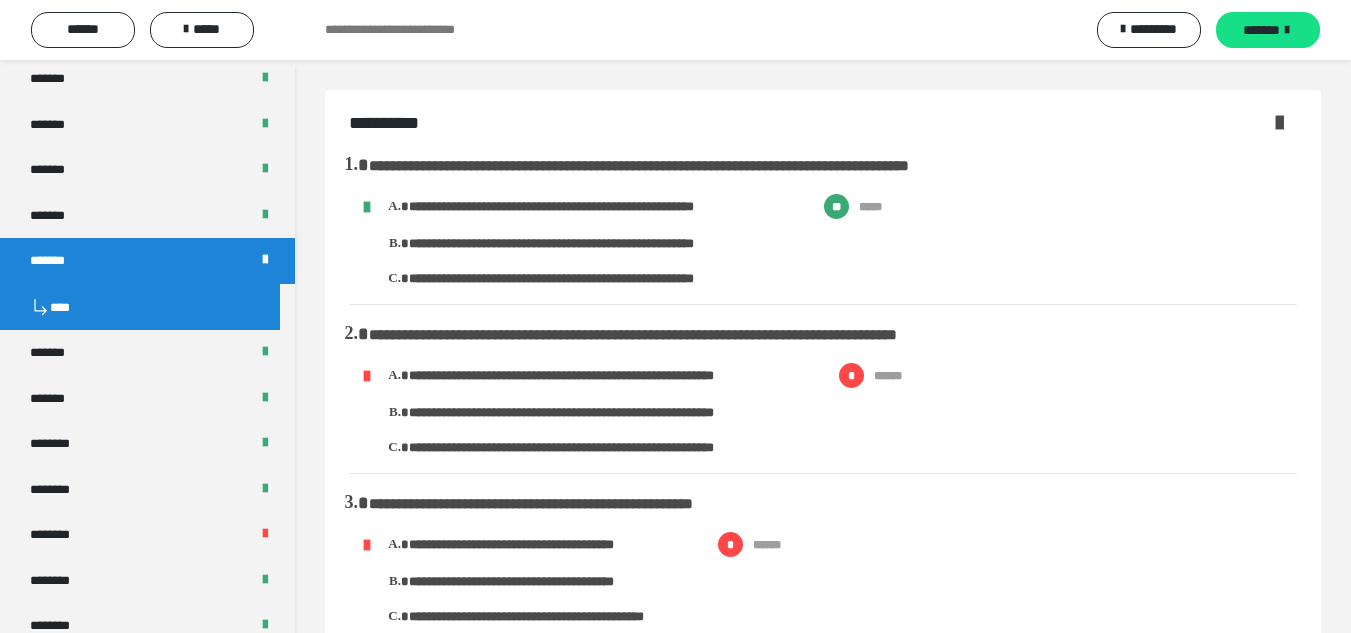 click on "**" at bounding box center (836, 206) 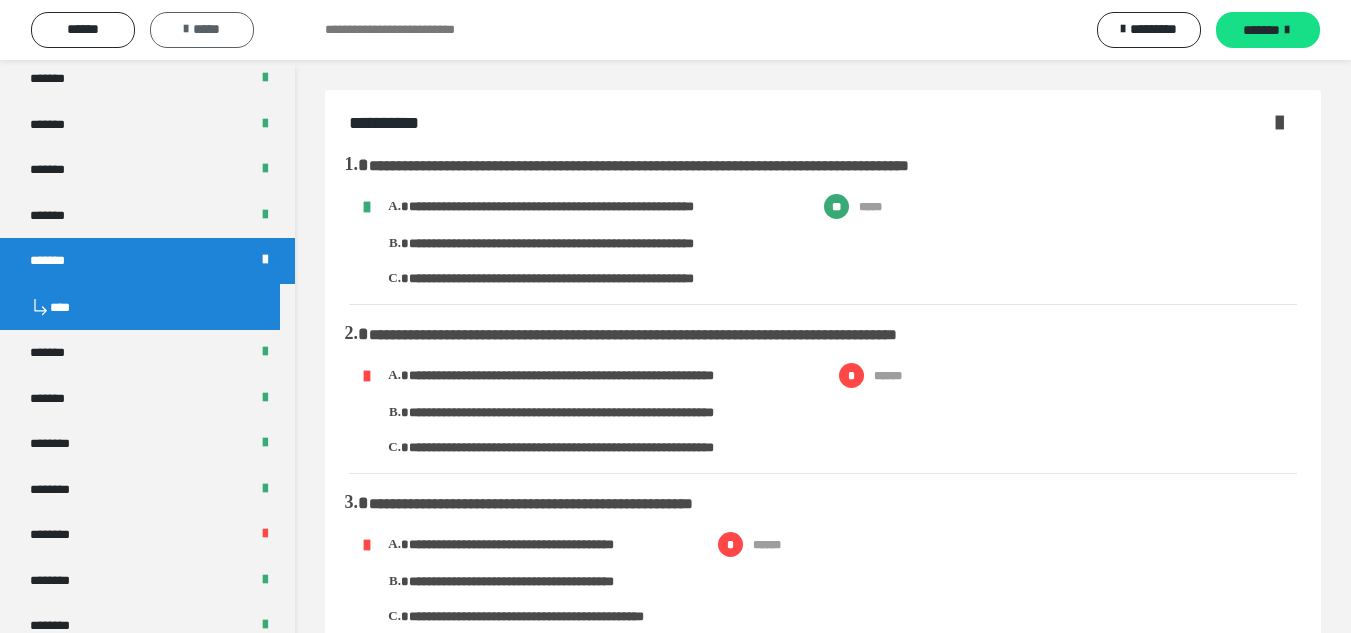 click on "*****" at bounding box center (202, 30) 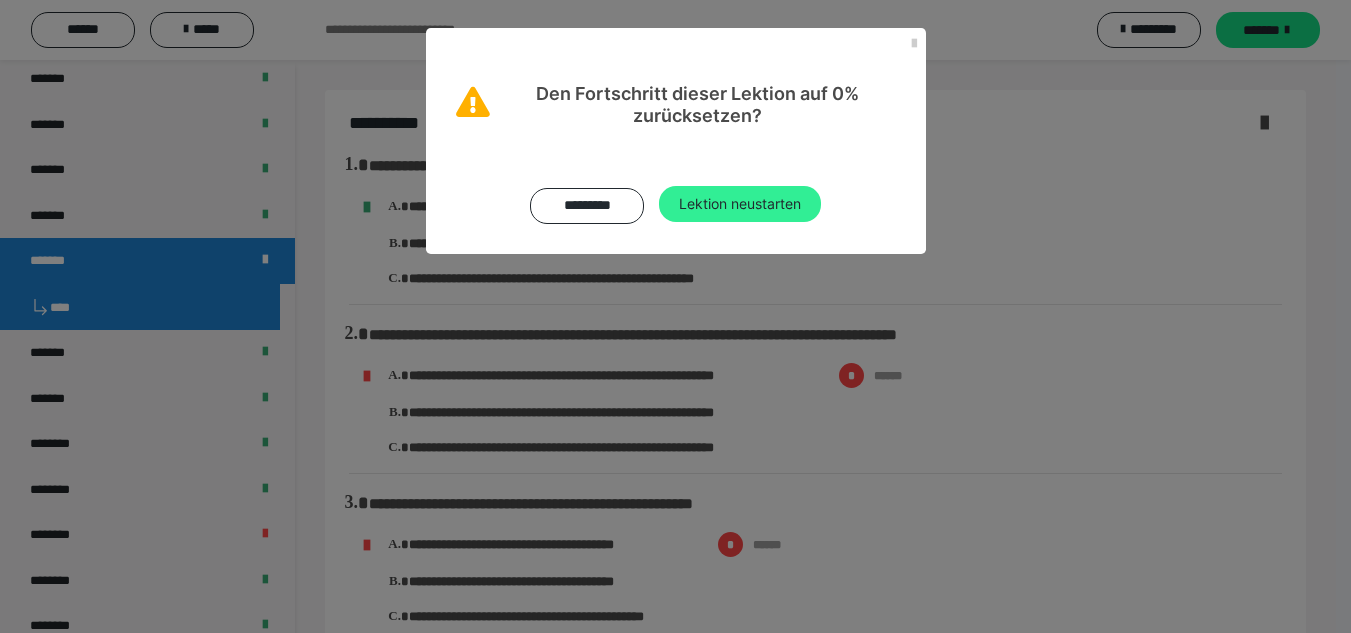click on "Lektion neustarten" at bounding box center [740, 204] 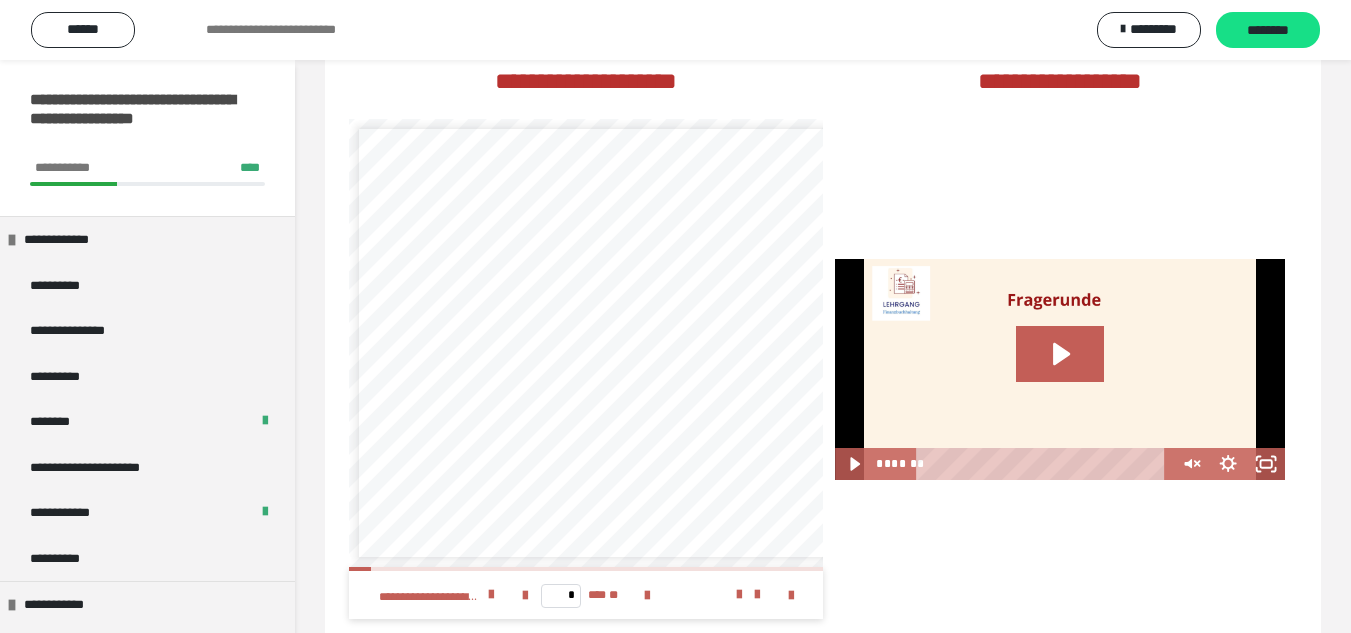 scroll, scrollTop: 2886, scrollLeft: 0, axis: vertical 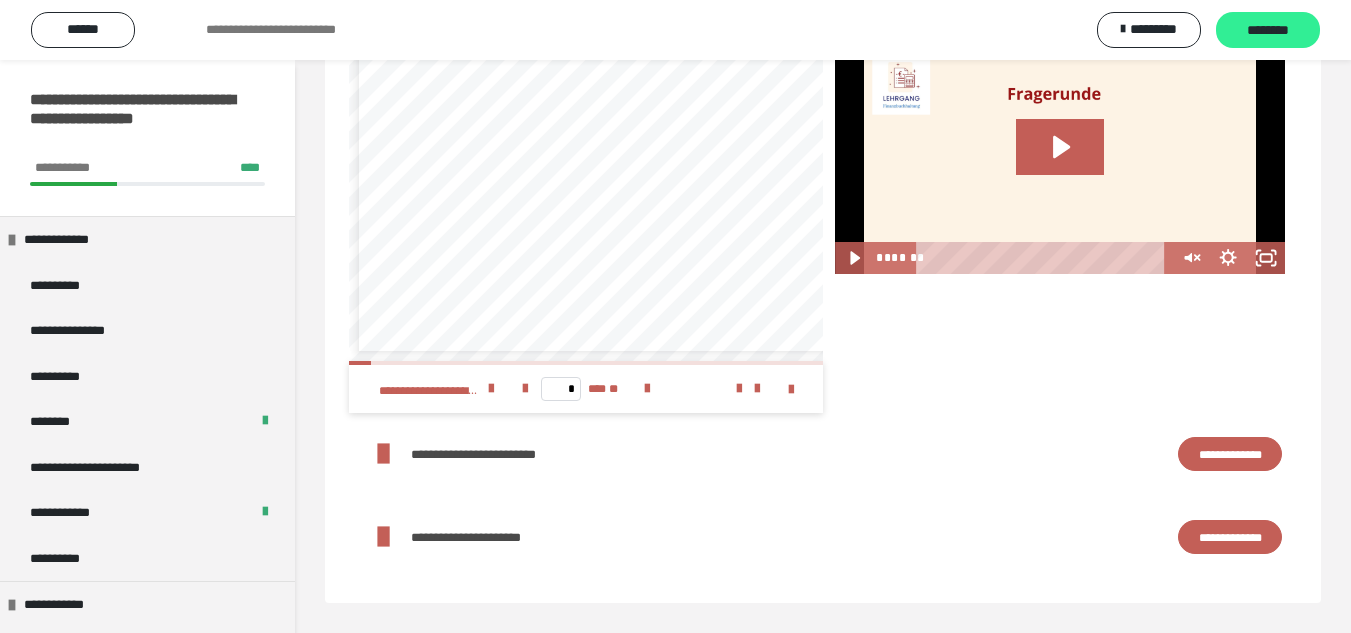 click on "********" at bounding box center [1268, 31] 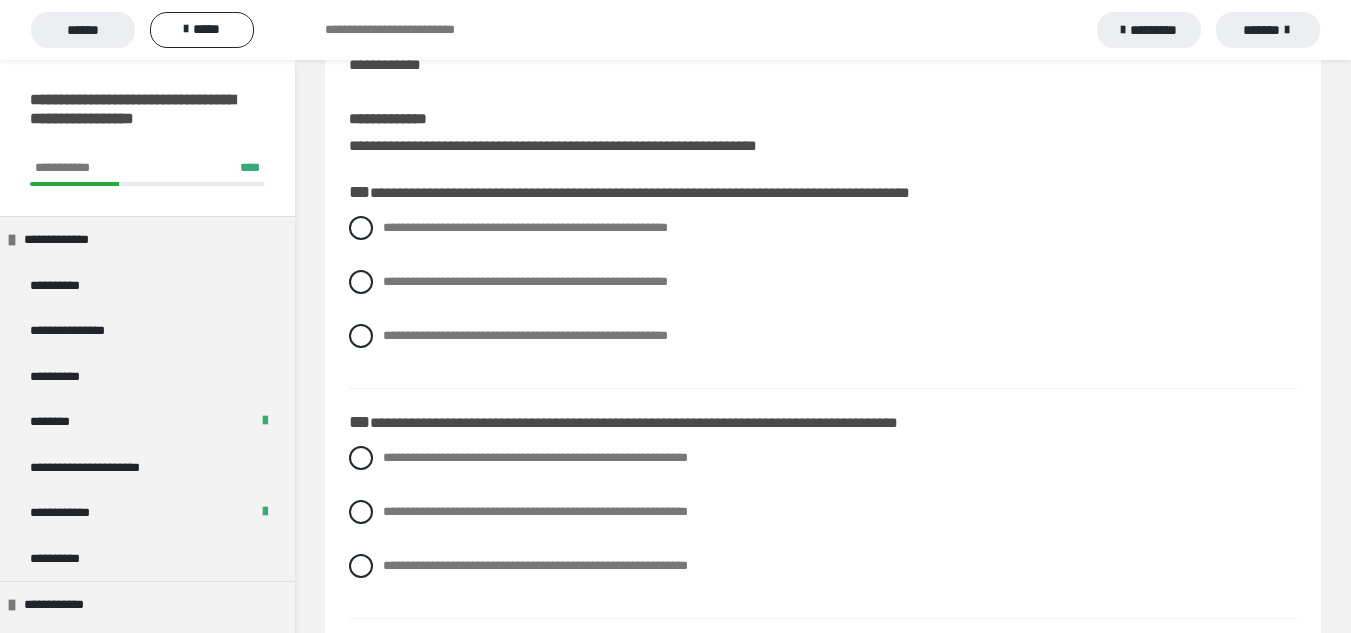 scroll, scrollTop: 200, scrollLeft: 0, axis: vertical 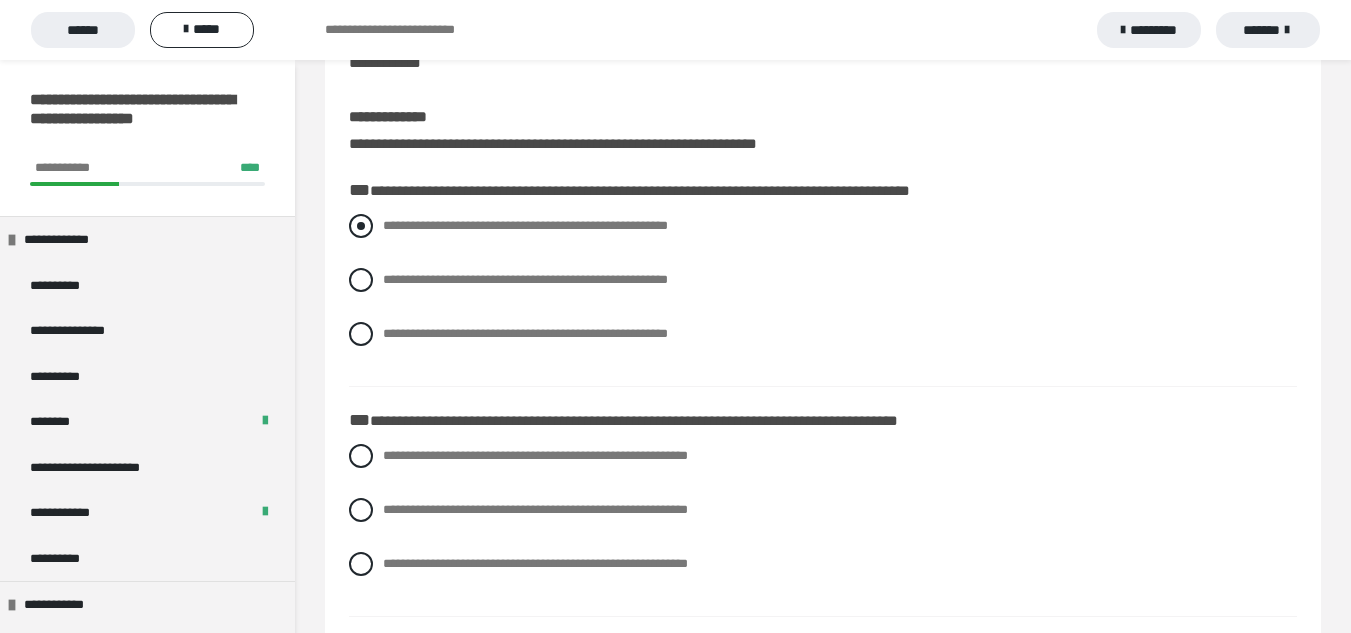 click at bounding box center (361, 226) 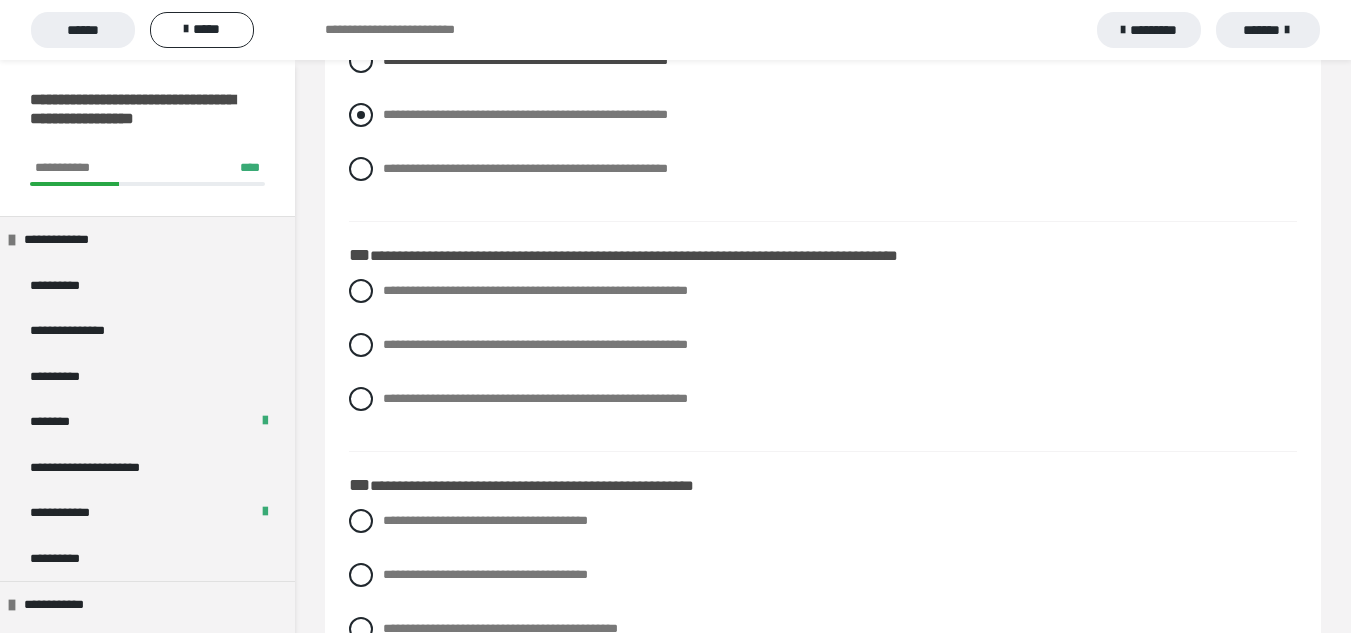 scroll, scrollTop: 400, scrollLeft: 0, axis: vertical 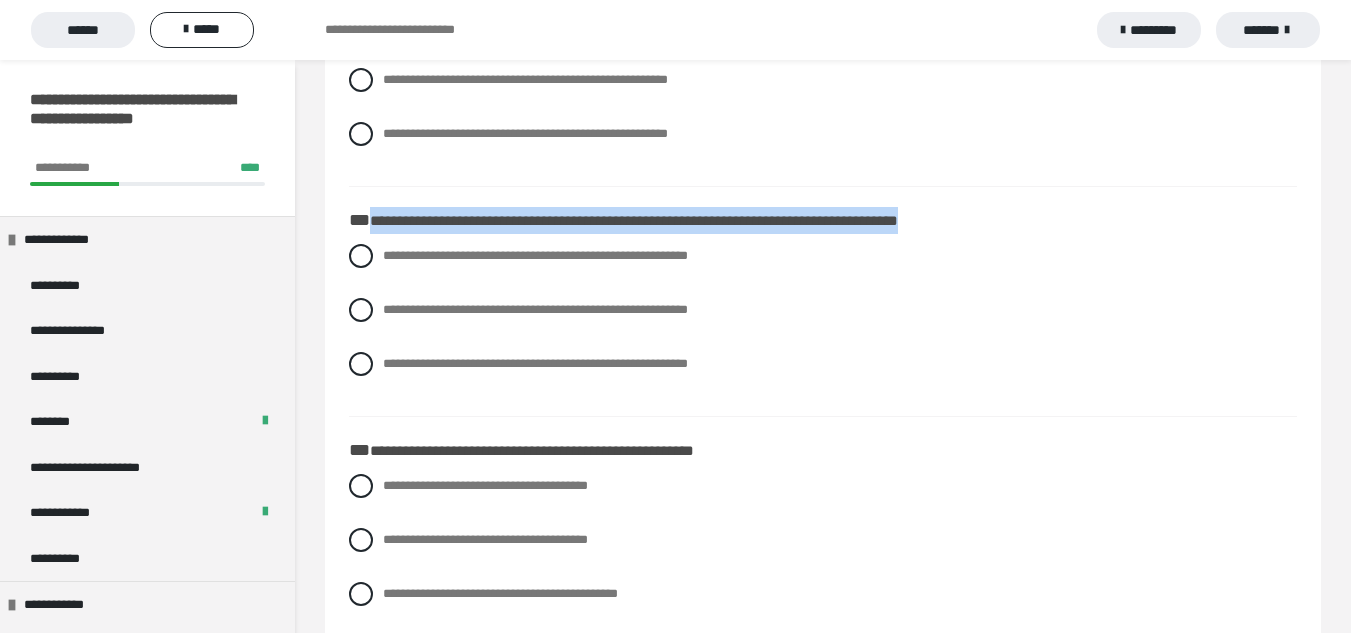 drag, startPoint x: 371, startPoint y: 214, endPoint x: 1039, endPoint y: 211, distance: 668.0067 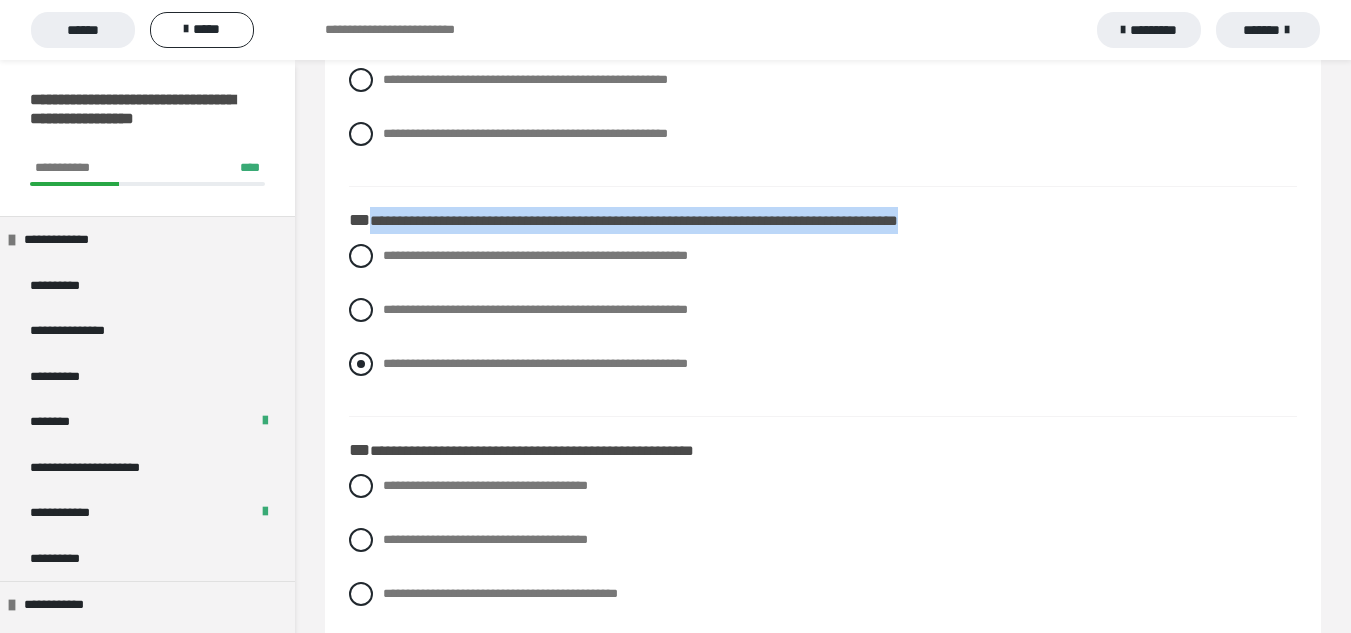 click at bounding box center [361, 364] 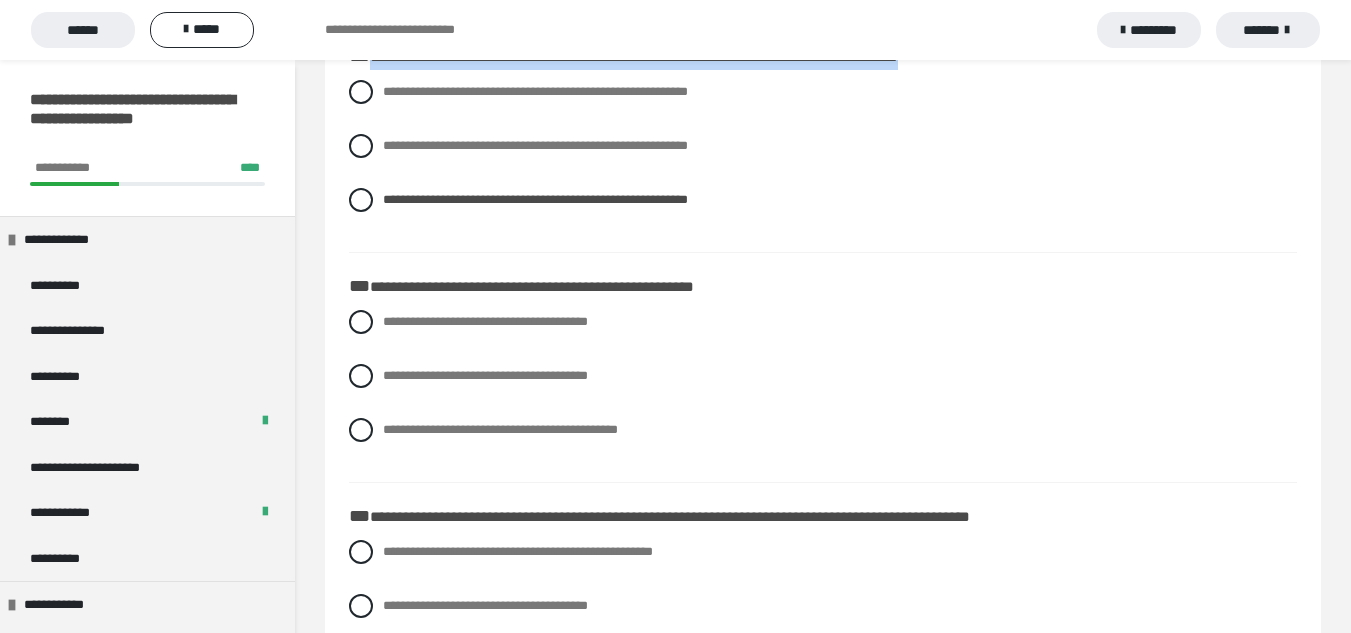 scroll, scrollTop: 600, scrollLeft: 0, axis: vertical 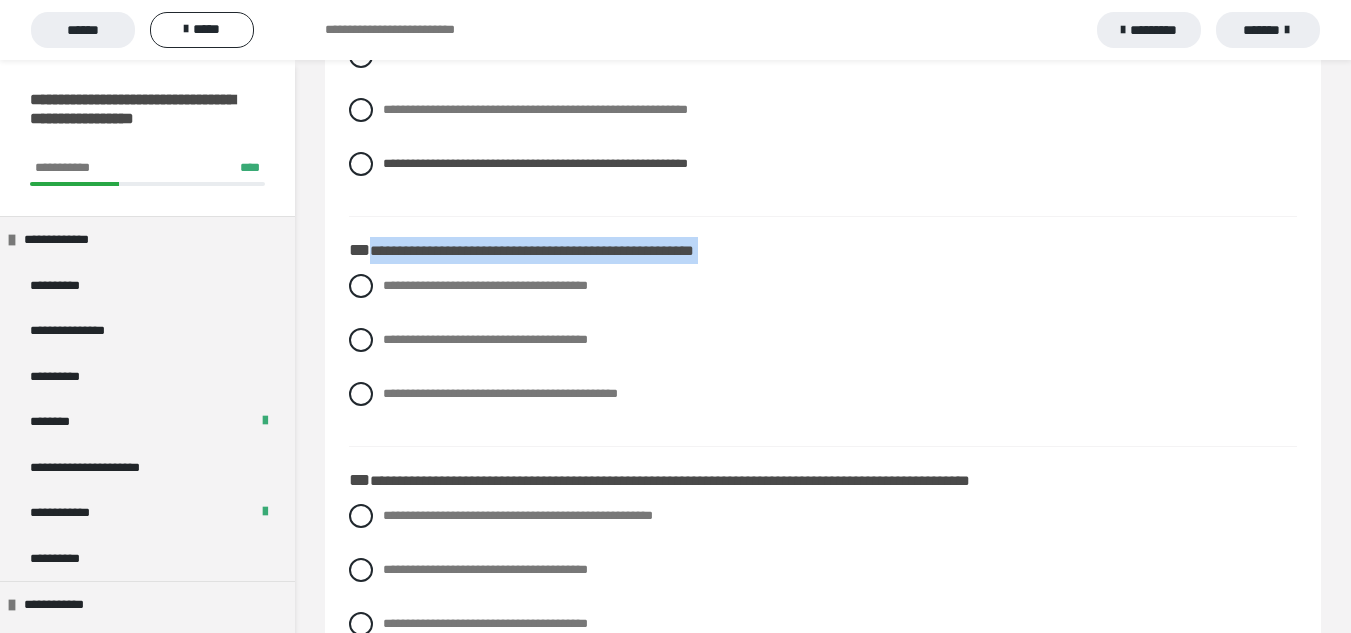 drag, startPoint x: 366, startPoint y: 249, endPoint x: 763, endPoint y: 269, distance: 397.50345 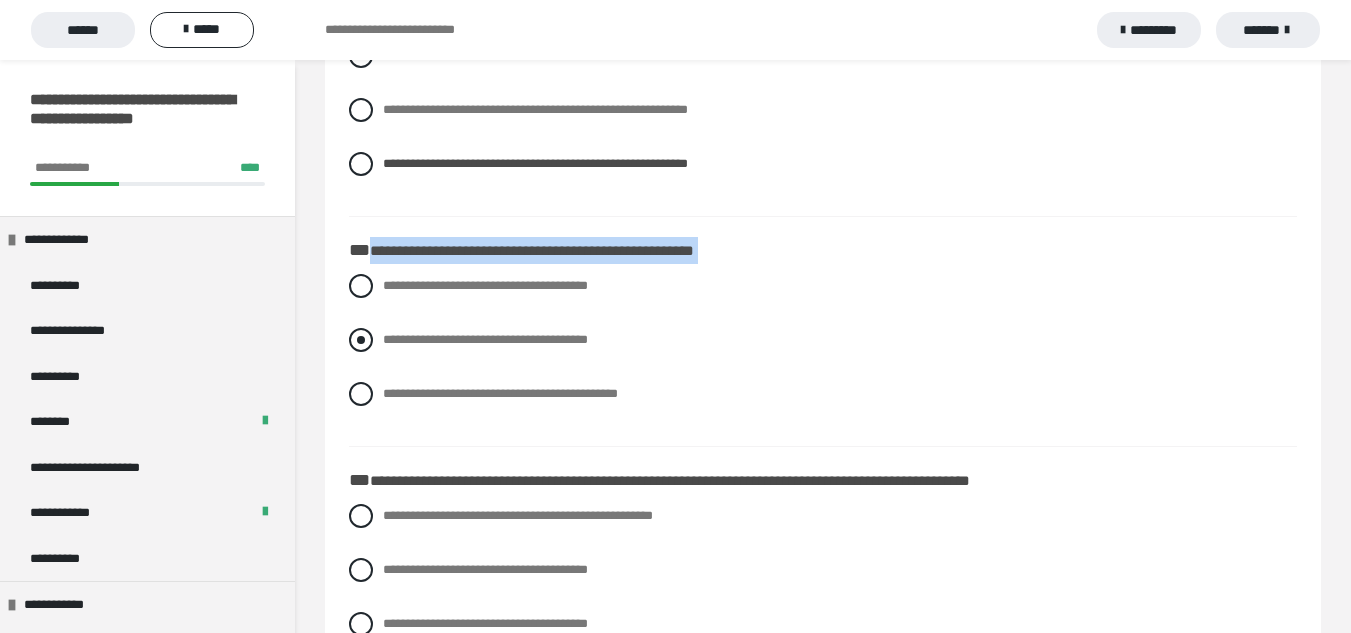 click at bounding box center [361, 340] 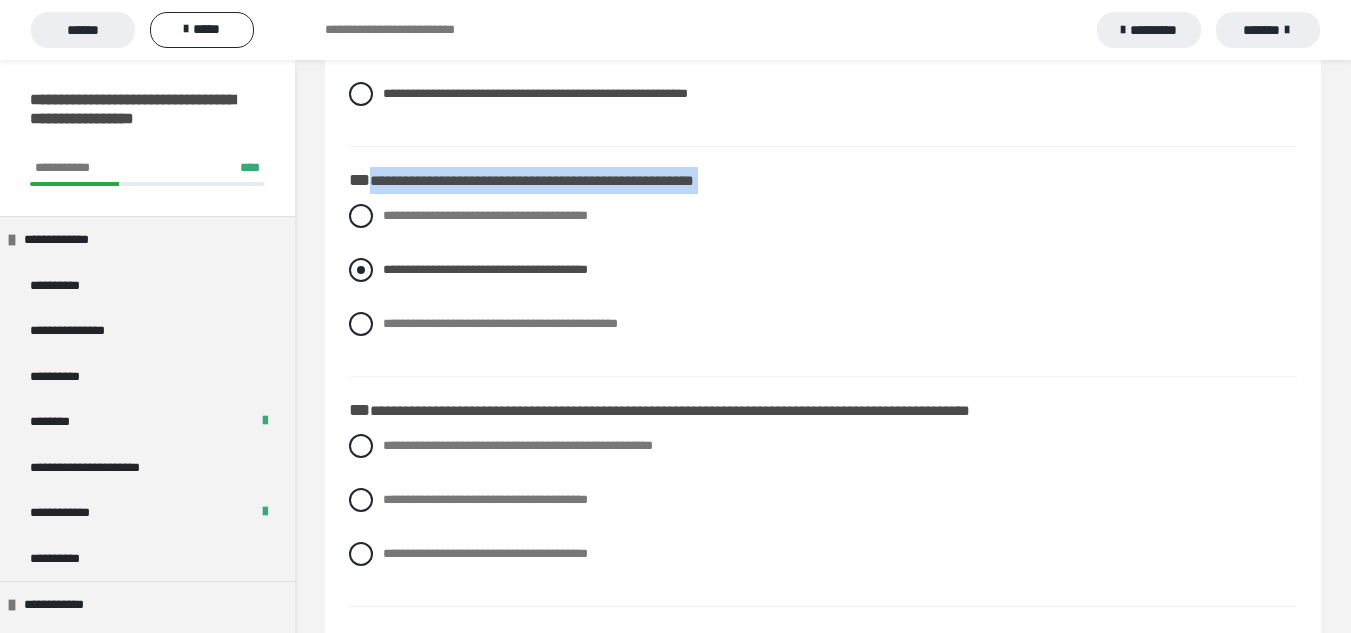 scroll, scrollTop: 700, scrollLeft: 0, axis: vertical 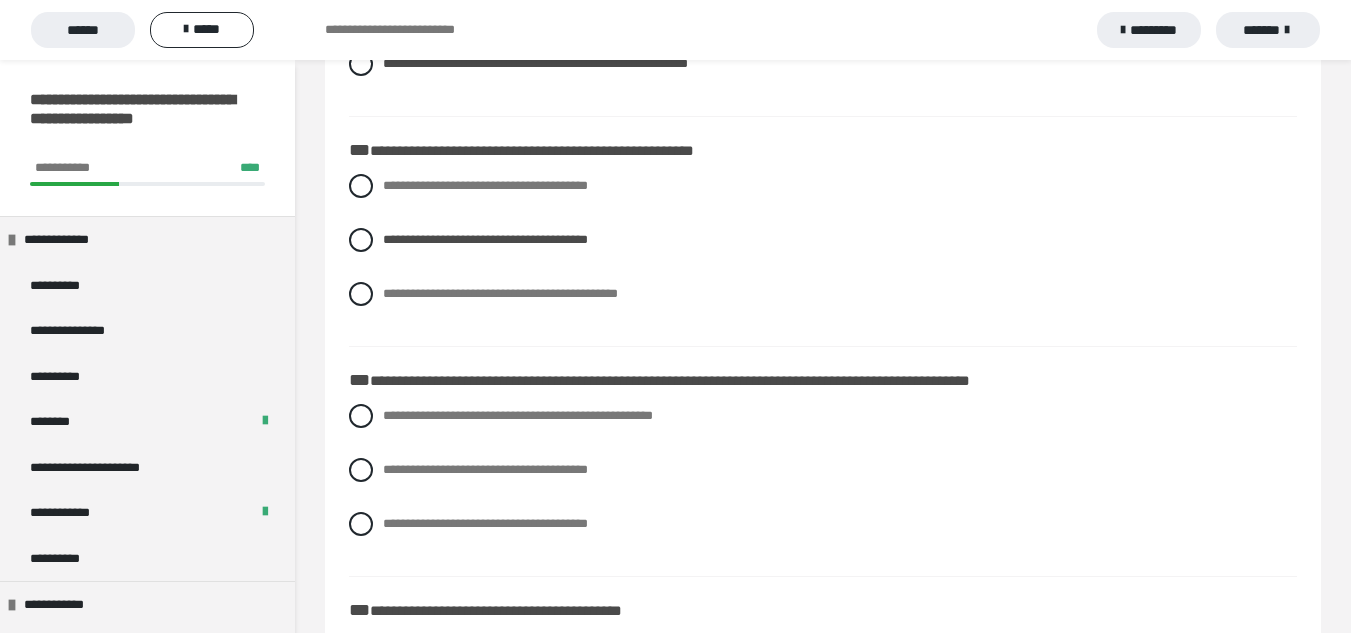 click on "**********" at bounding box center [823, 380] 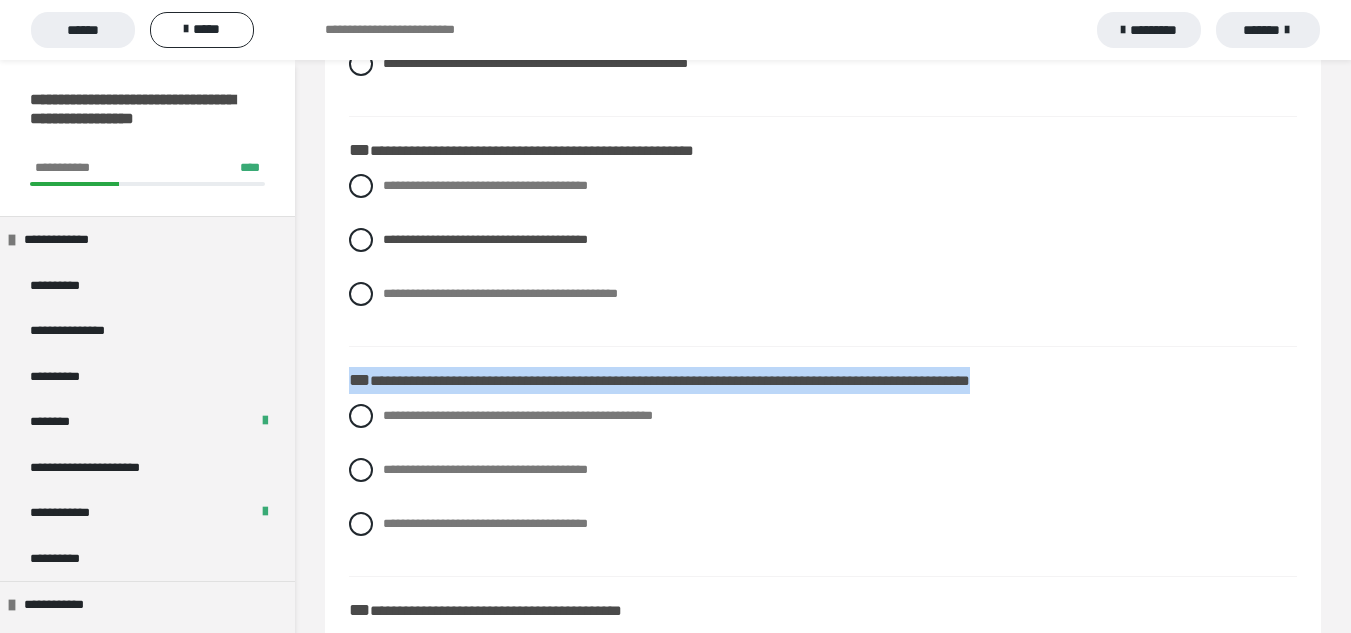 drag, startPoint x: 1039, startPoint y: 384, endPoint x: 328, endPoint y: 359, distance: 711.4394 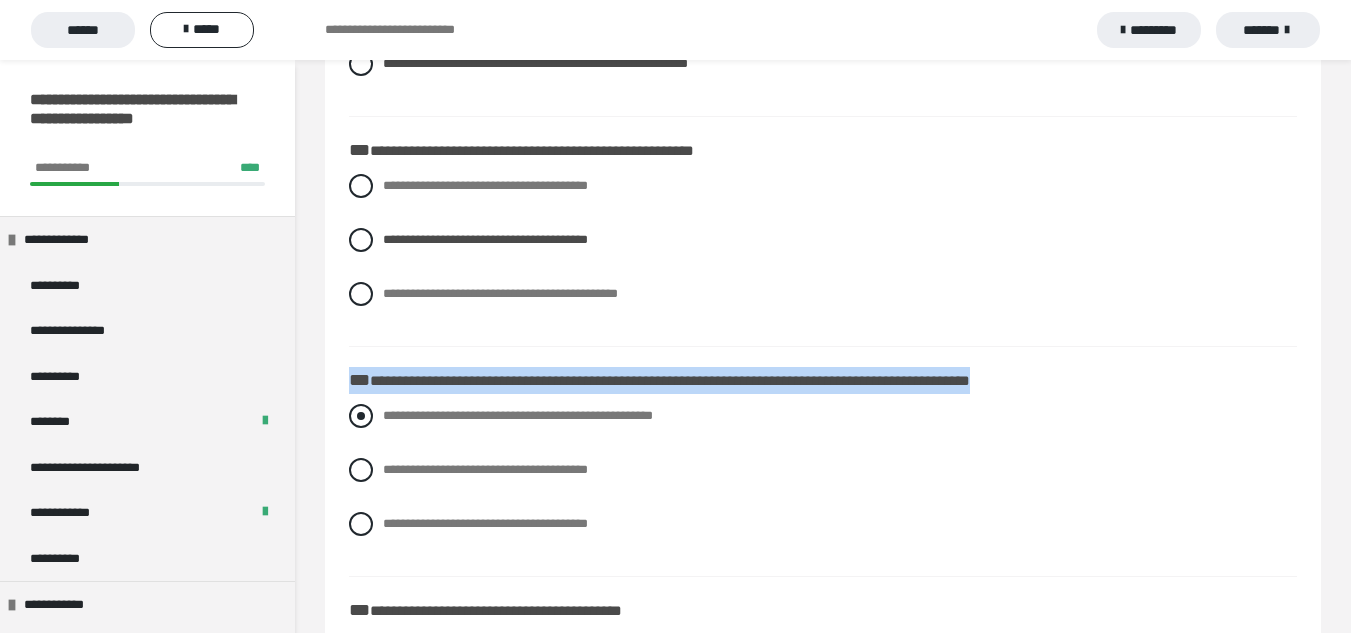 copy on "**********" 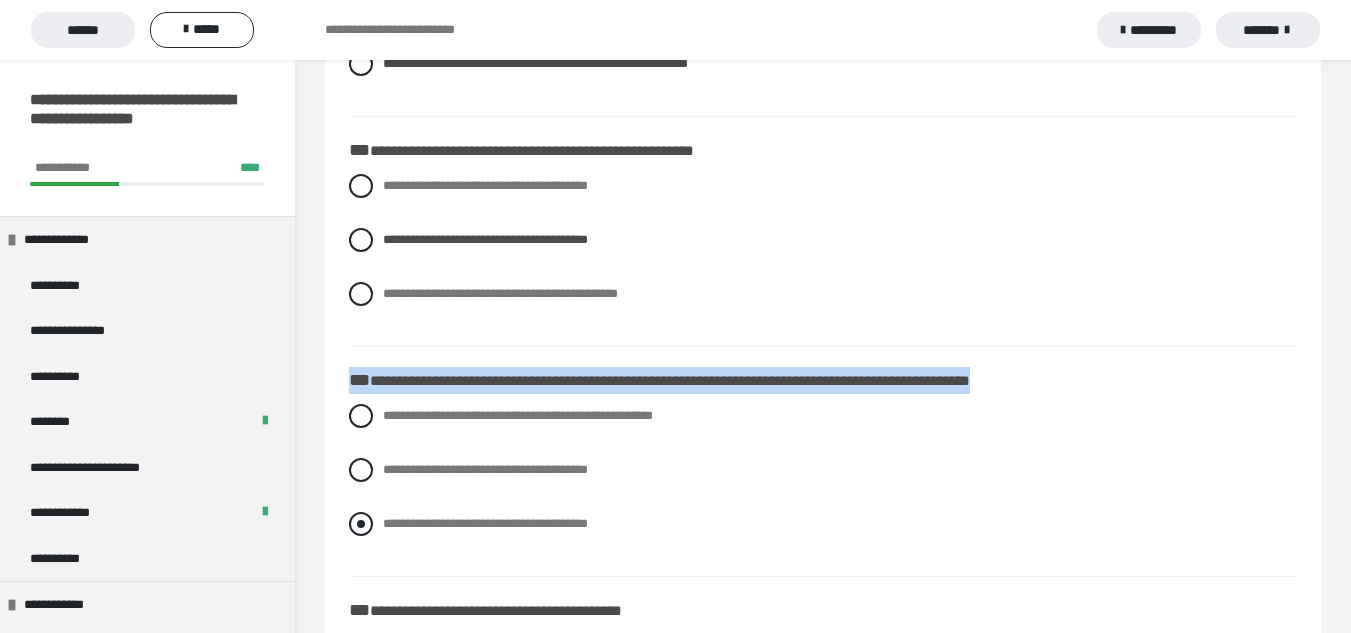 click at bounding box center (361, 524) 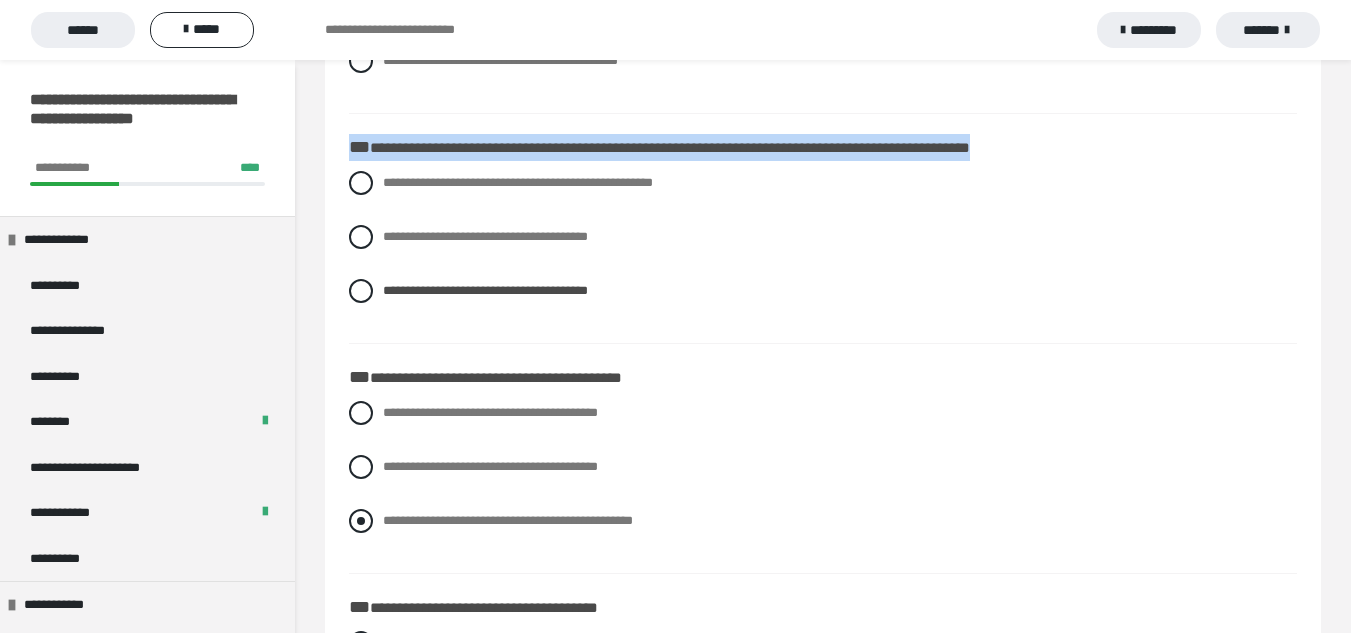 scroll, scrollTop: 1000, scrollLeft: 0, axis: vertical 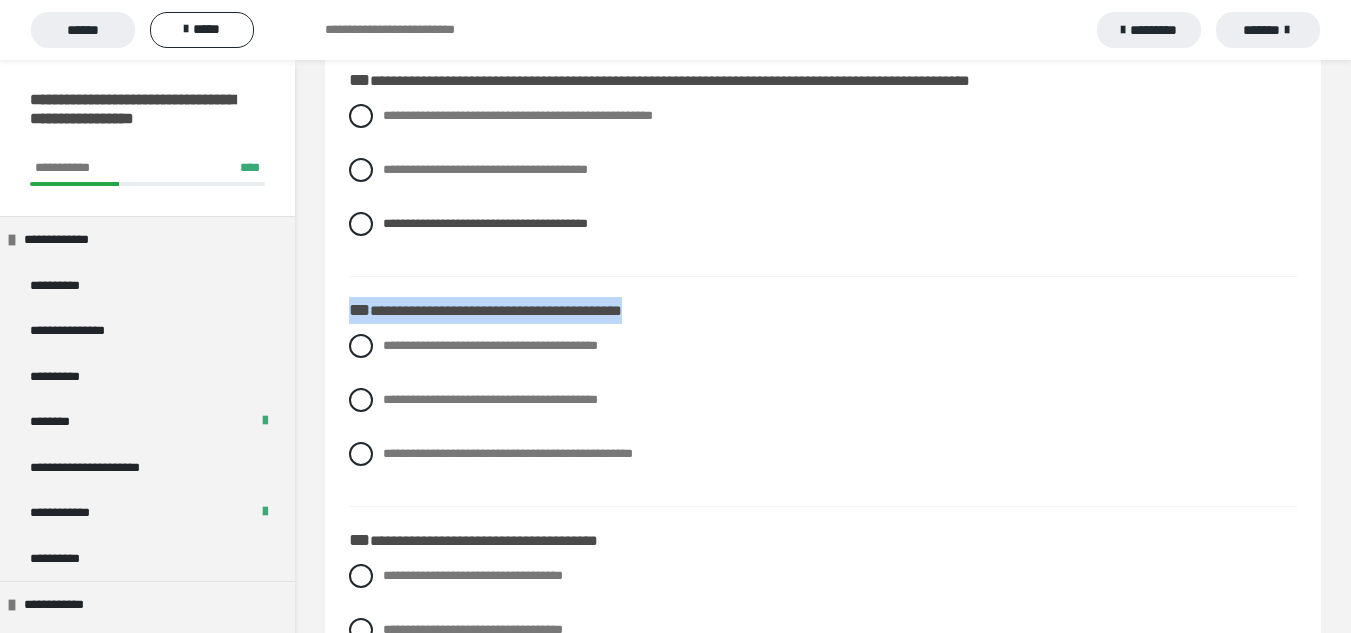 drag, startPoint x: 659, startPoint y: 314, endPoint x: 352, endPoint y: 309, distance: 307.0407 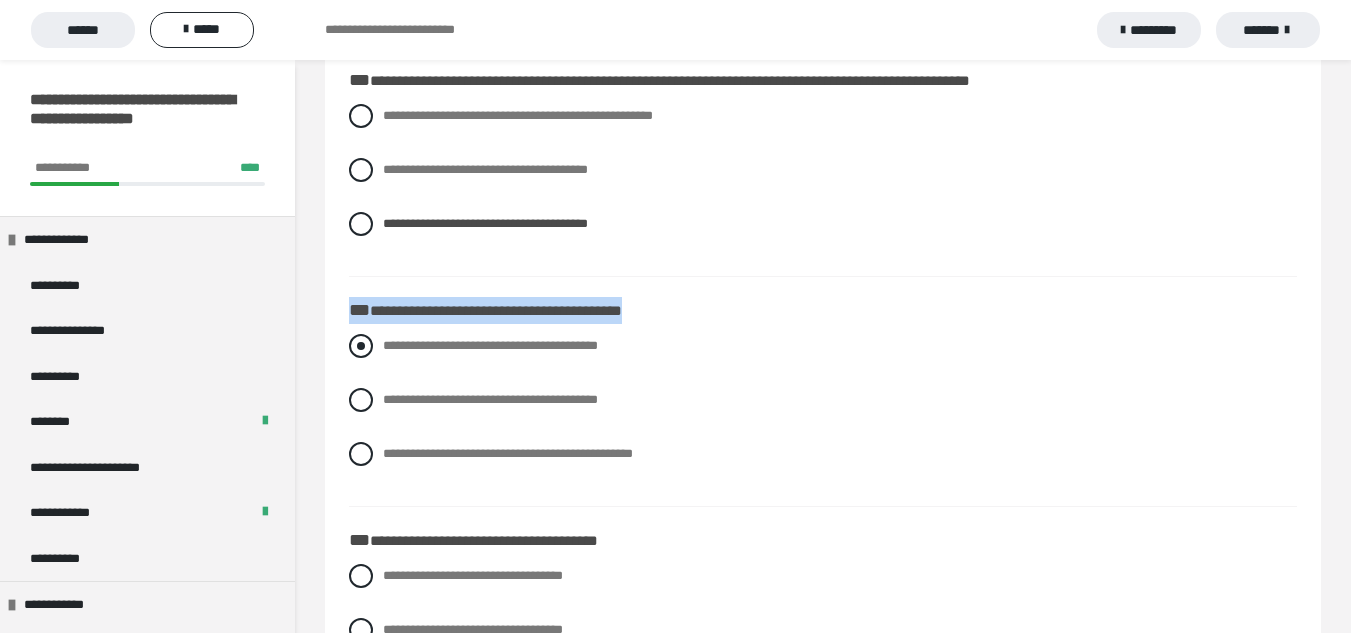 click at bounding box center [361, 346] 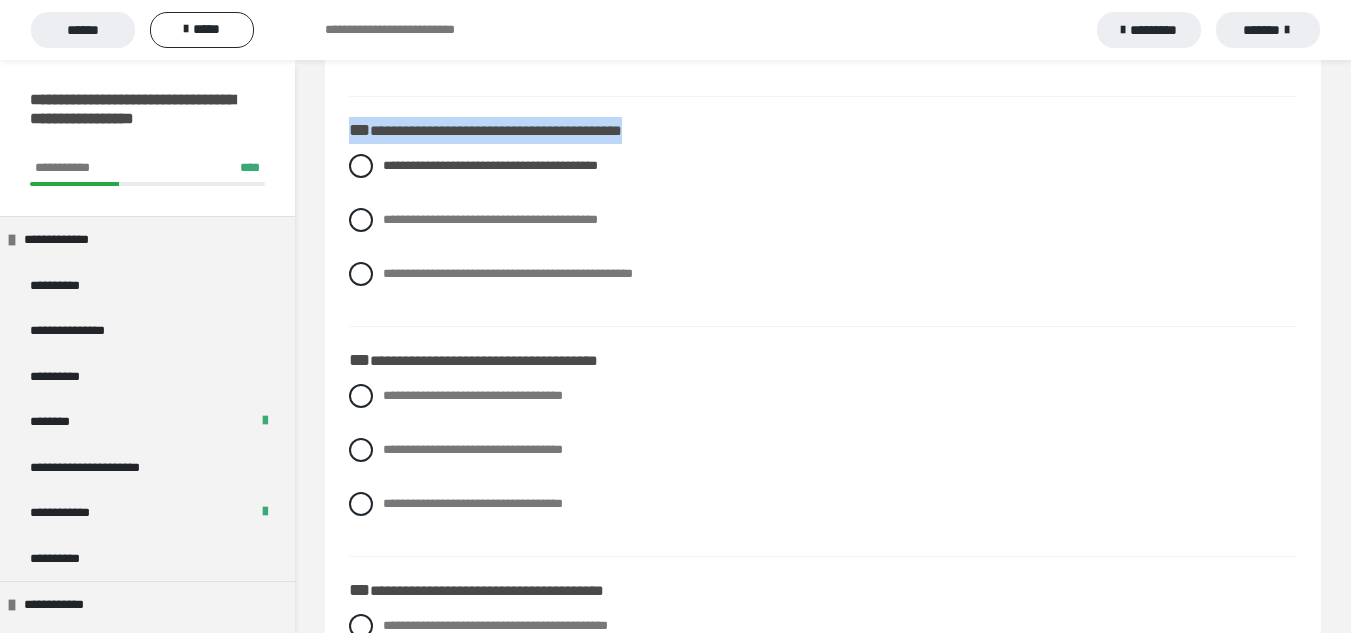 scroll, scrollTop: 1200, scrollLeft: 0, axis: vertical 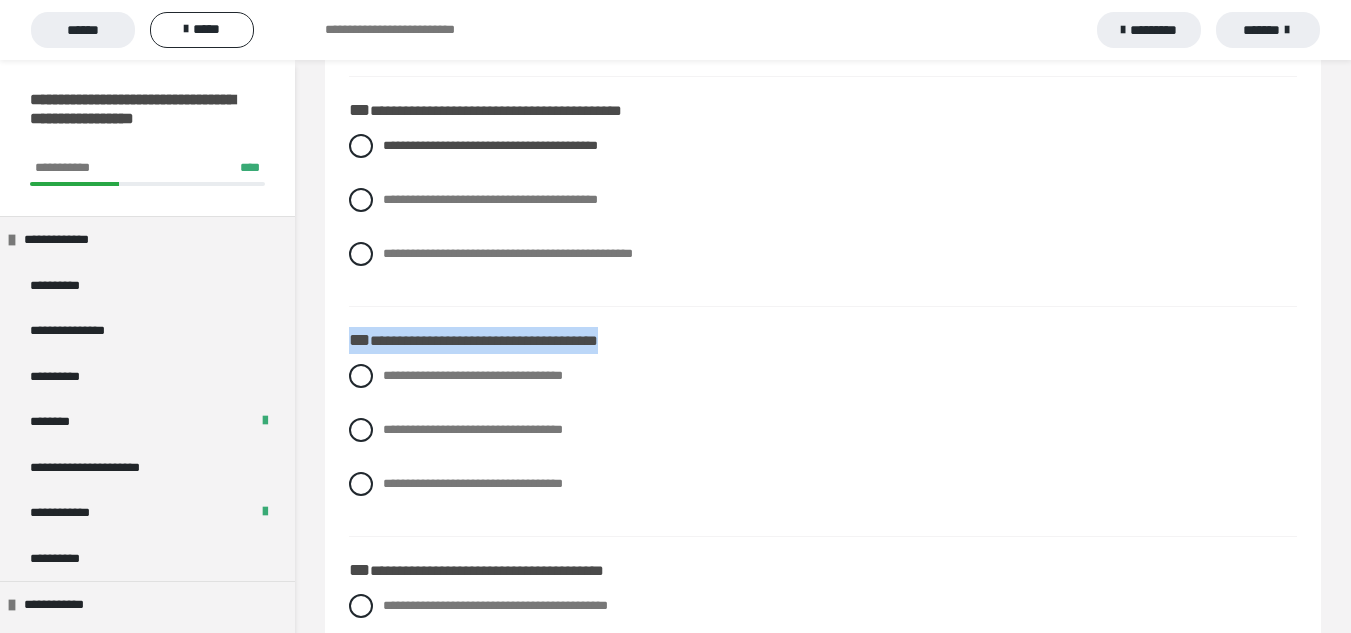 drag, startPoint x: 644, startPoint y: 339, endPoint x: 334, endPoint y: 336, distance: 310.01453 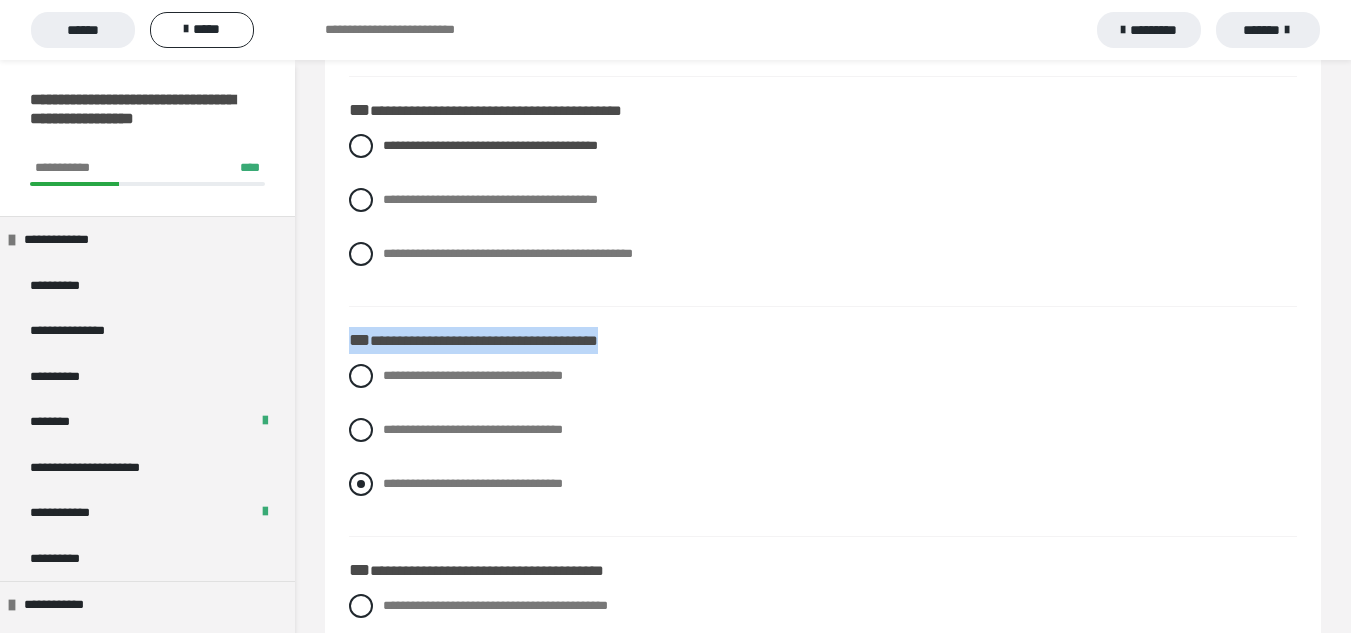 click at bounding box center (361, 484) 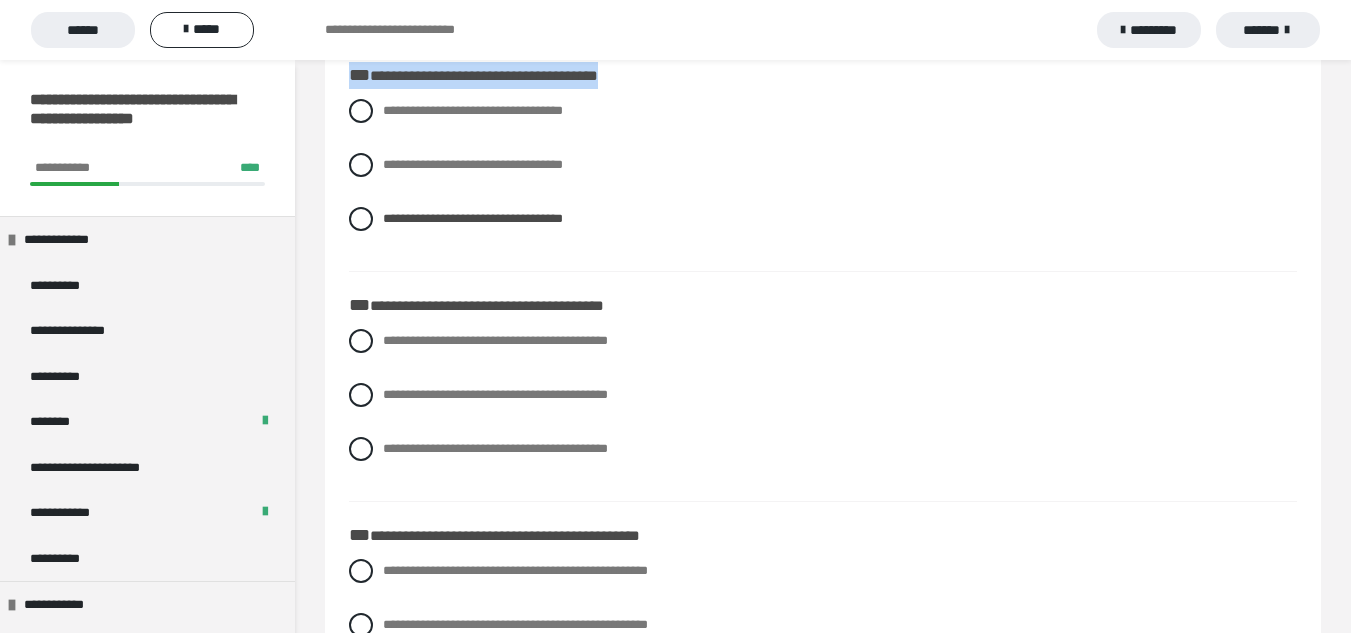 scroll, scrollTop: 1500, scrollLeft: 0, axis: vertical 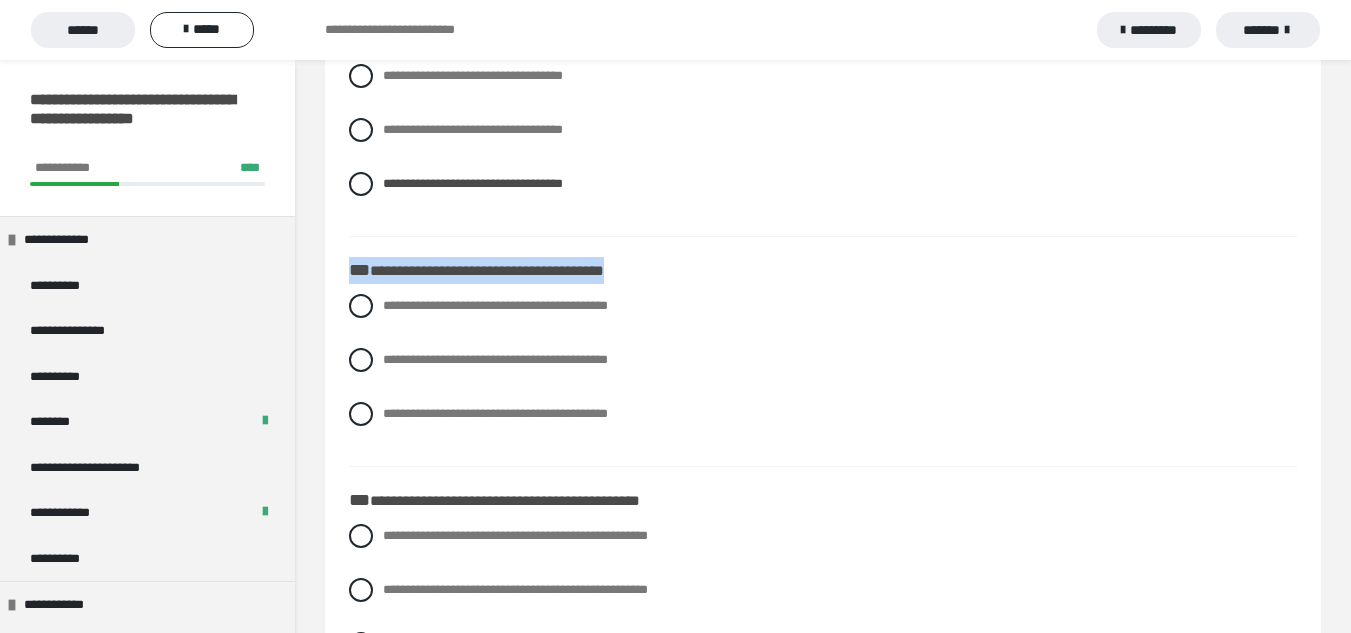 drag, startPoint x: 344, startPoint y: 265, endPoint x: 757, endPoint y: 270, distance: 413.03027 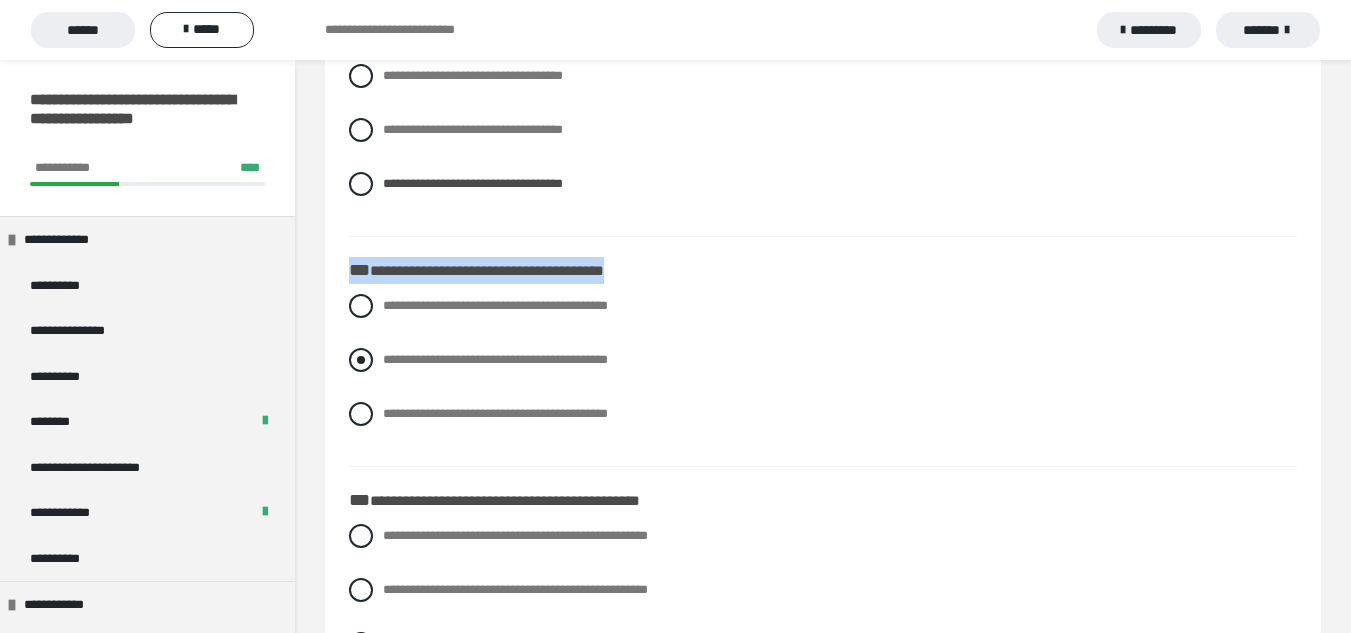 click at bounding box center [361, 360] 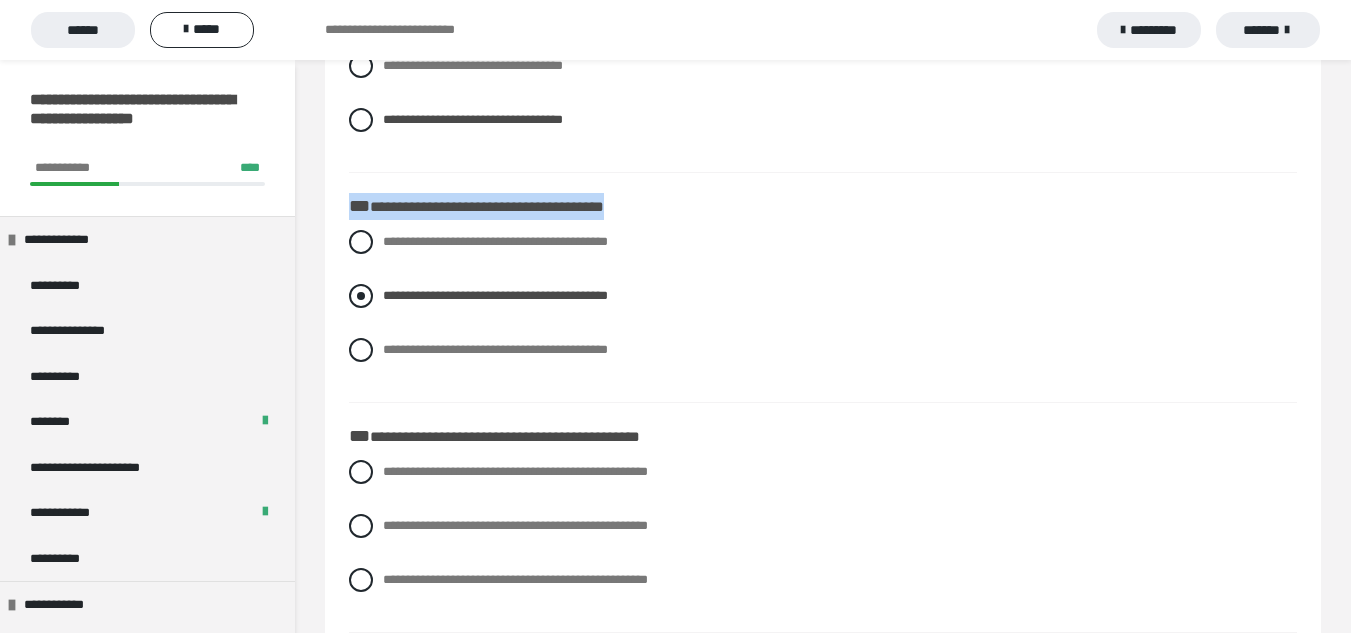 scroll, scrollTop: 1600, scrollLeft: 0, axis: vertical 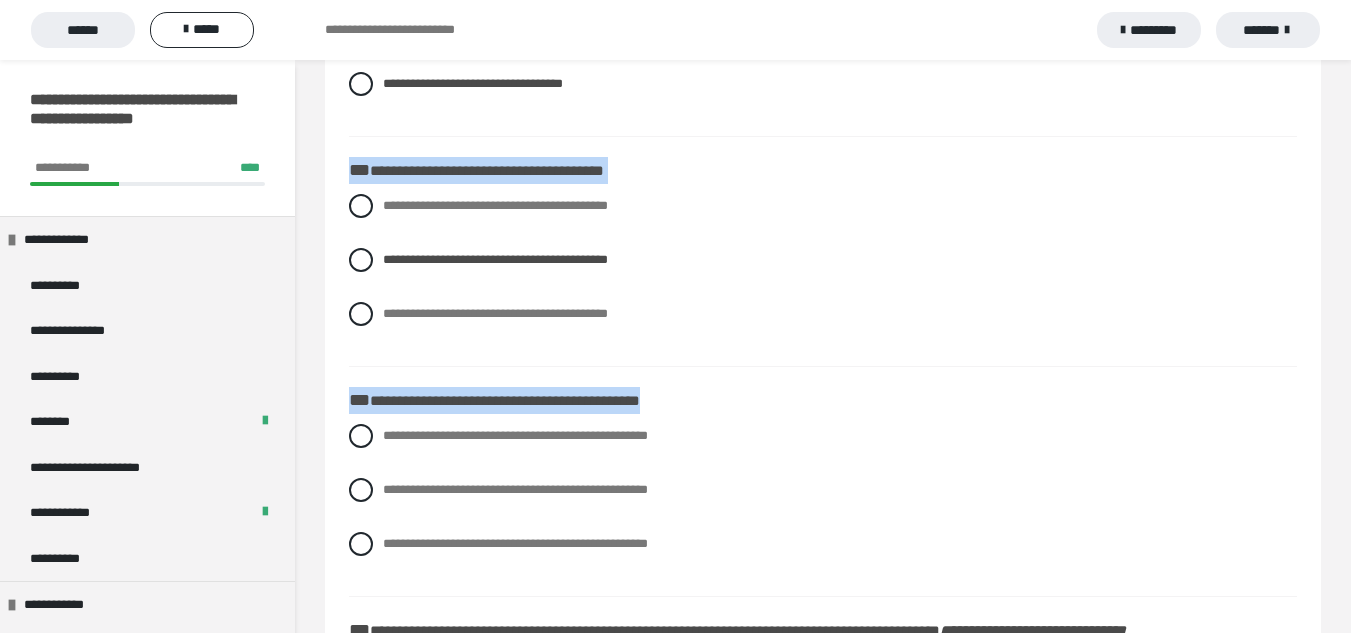 drag, startPoint x: 695, startPoint y: 405, endPoint x: 294, endPoint y: 401, distance: 401.01996 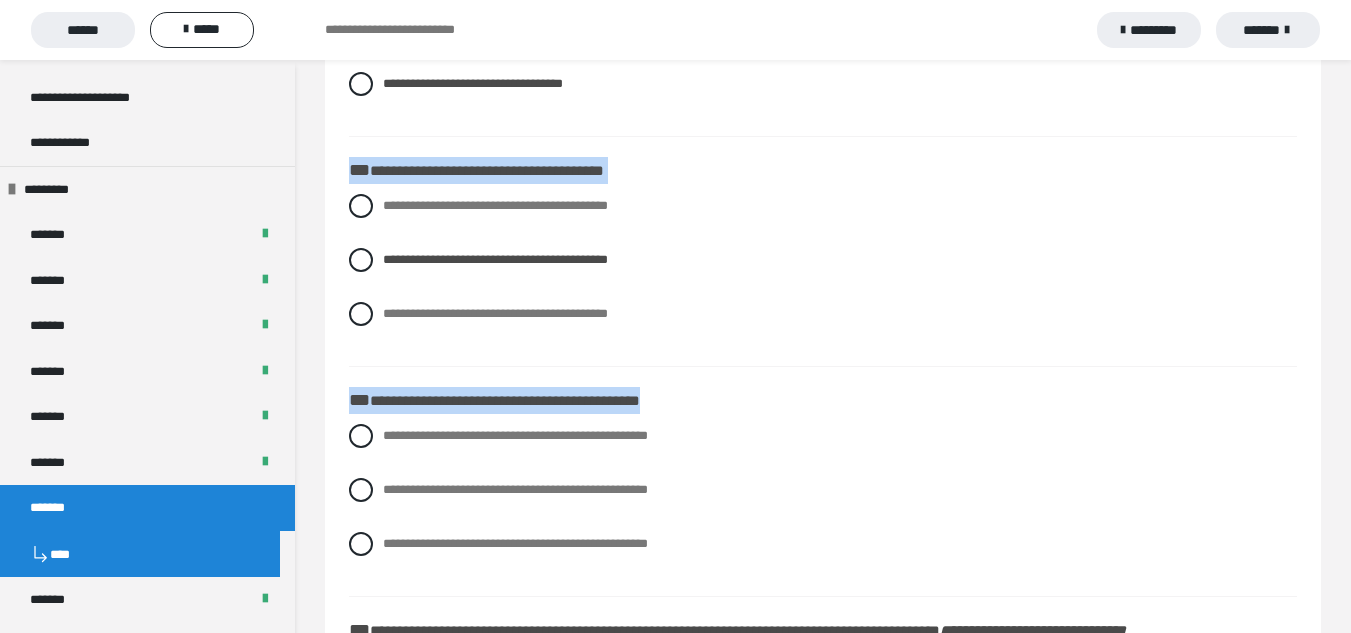 click on "**********" at bounding box center [823, 275] 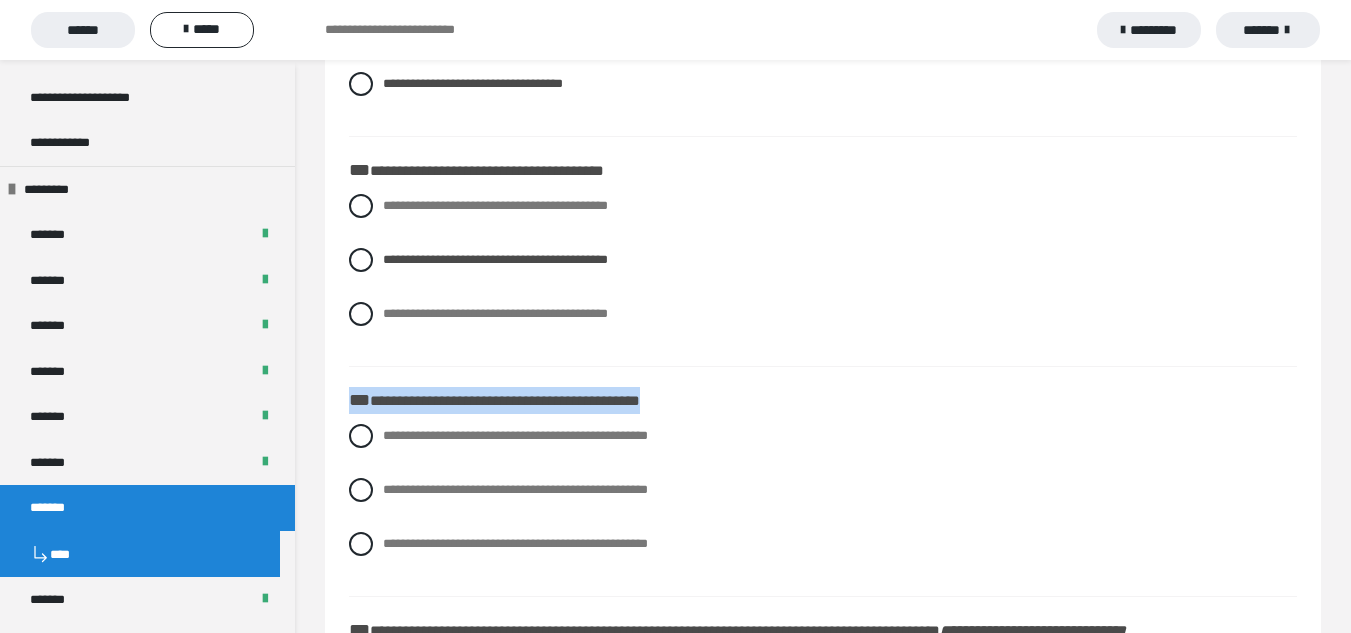 drag, startPoint x: 692, startPoint y: 403, endPoint x: 342, endPoint y: 392, distance: 350.17282 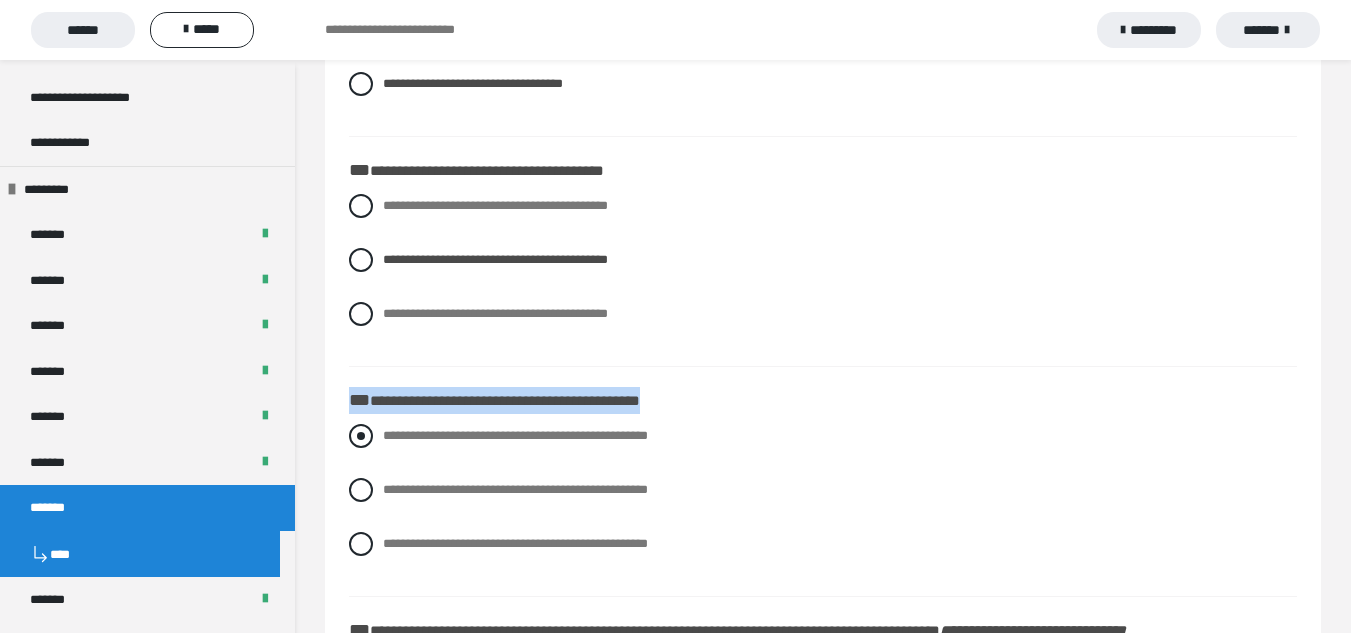 click at bounding box center [361, 436] 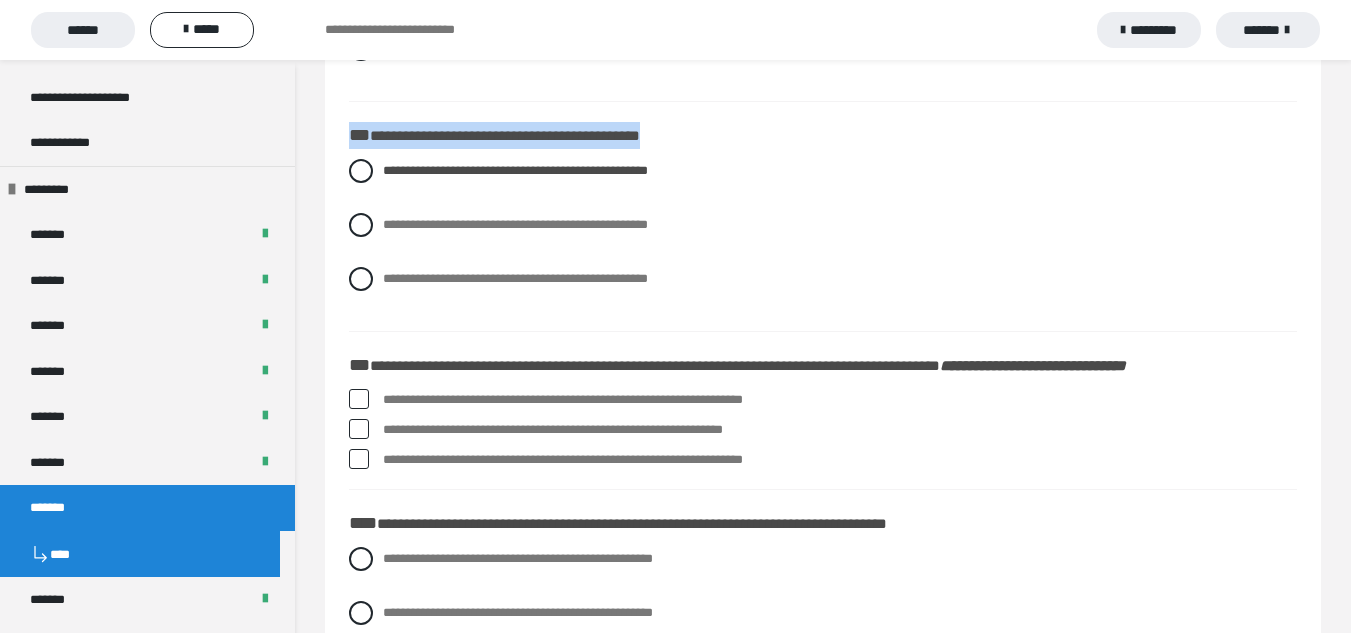scroll, scrollTop: 1900, scrollLeft: 0, axis: vertical 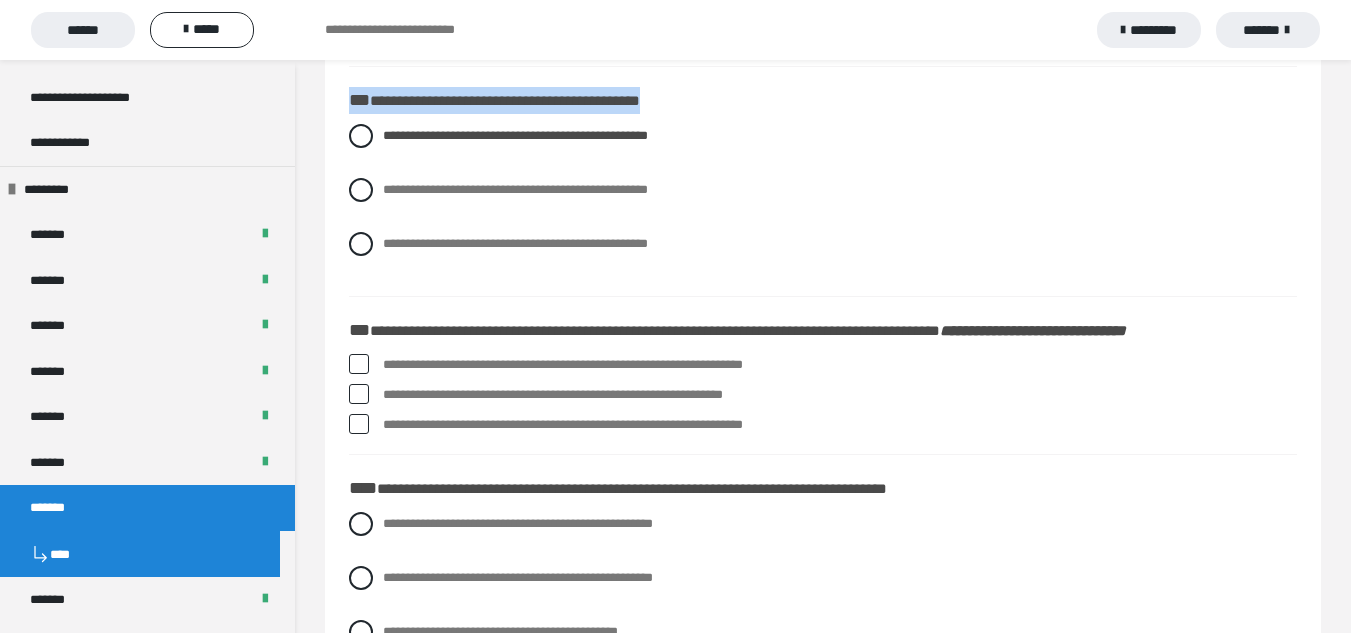 click at bounding box center [359, 394] 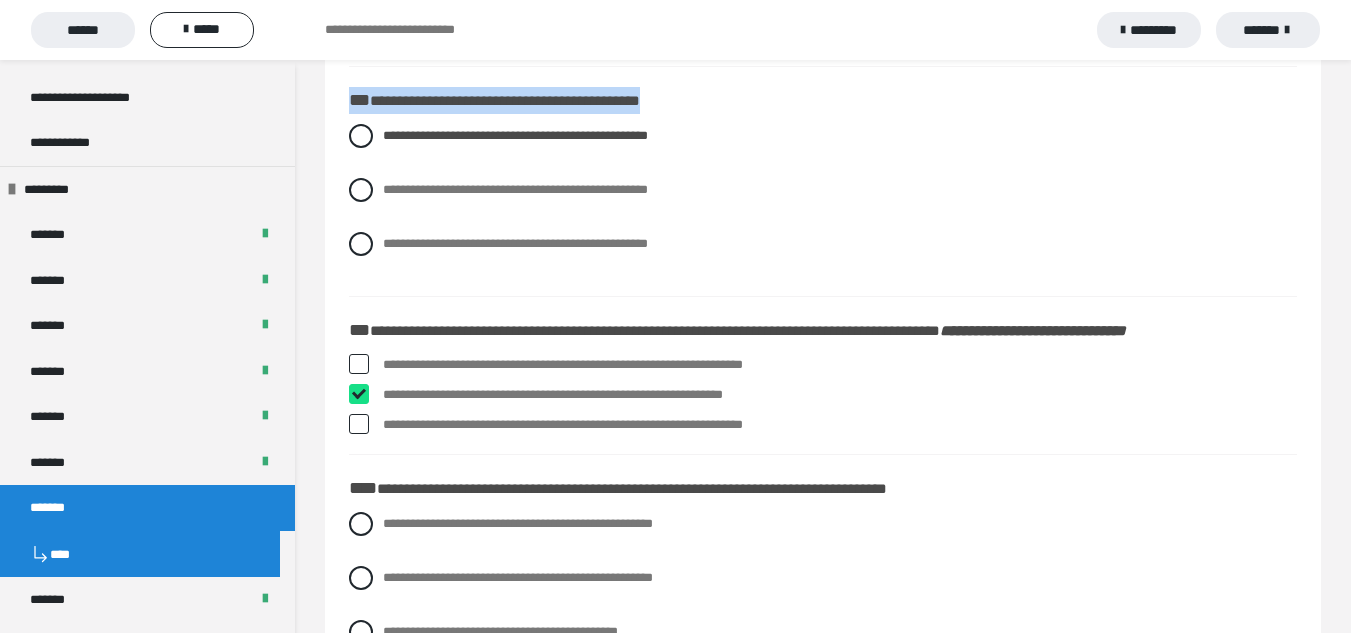 checkbox on "****" 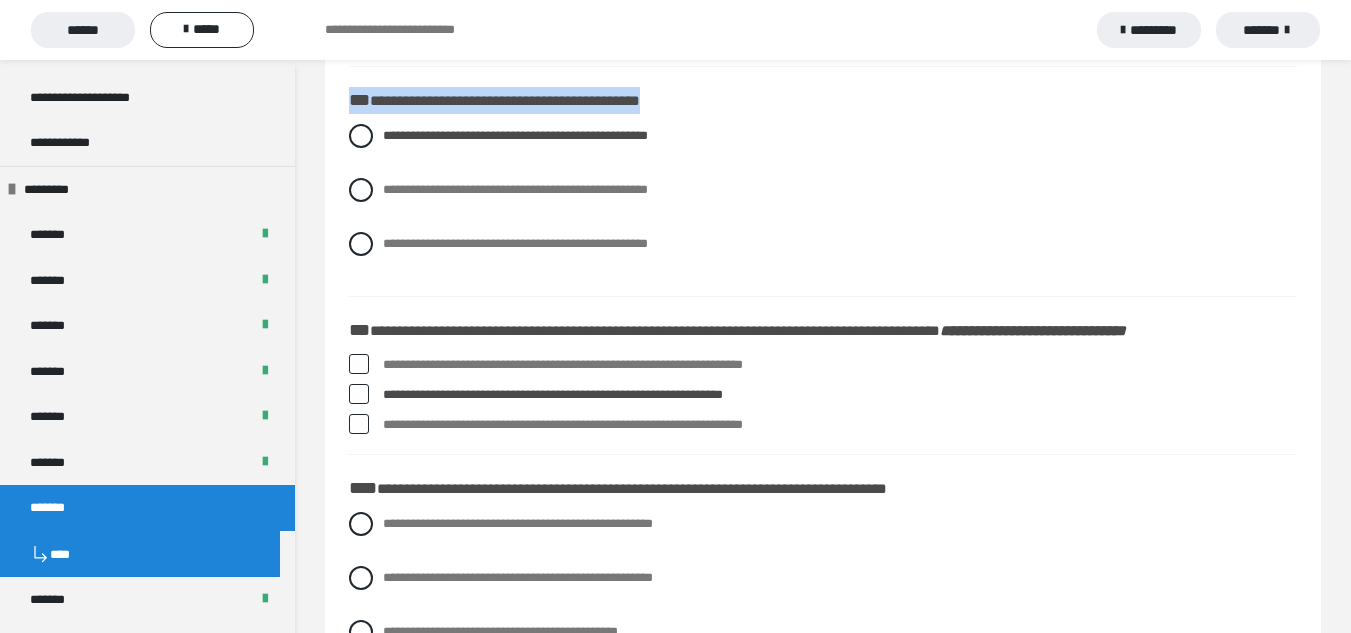 click at bounding box center (359, 424) 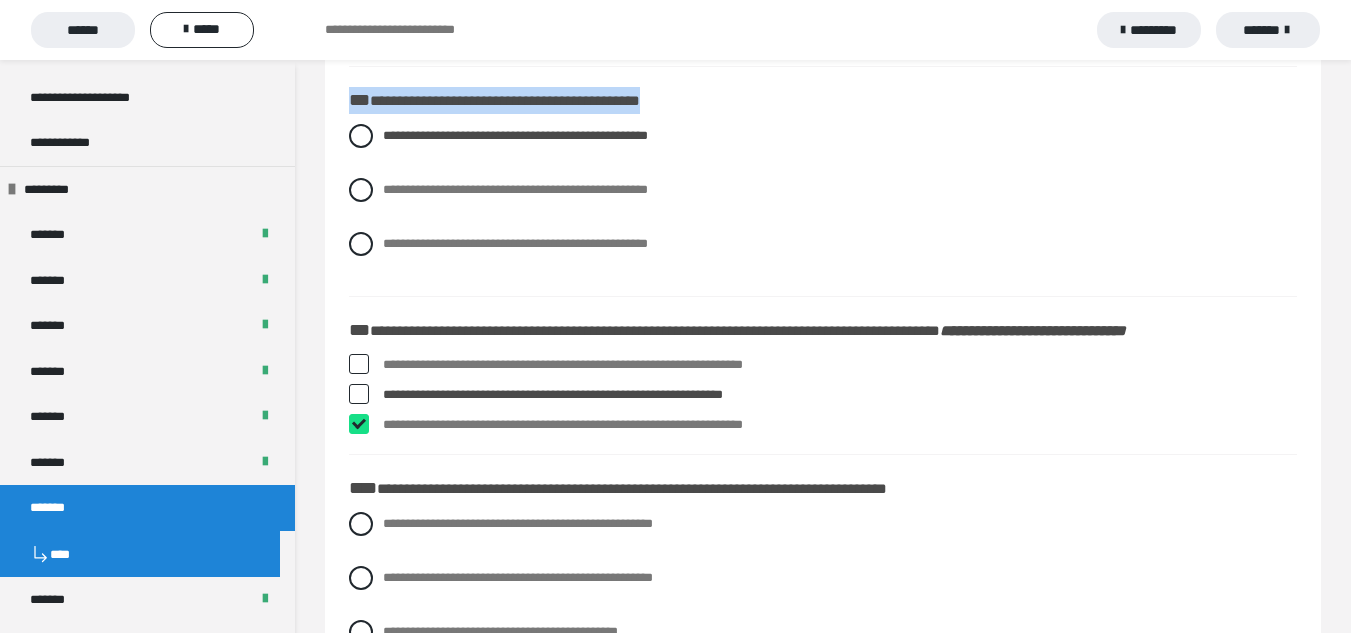 checkbox on "****" 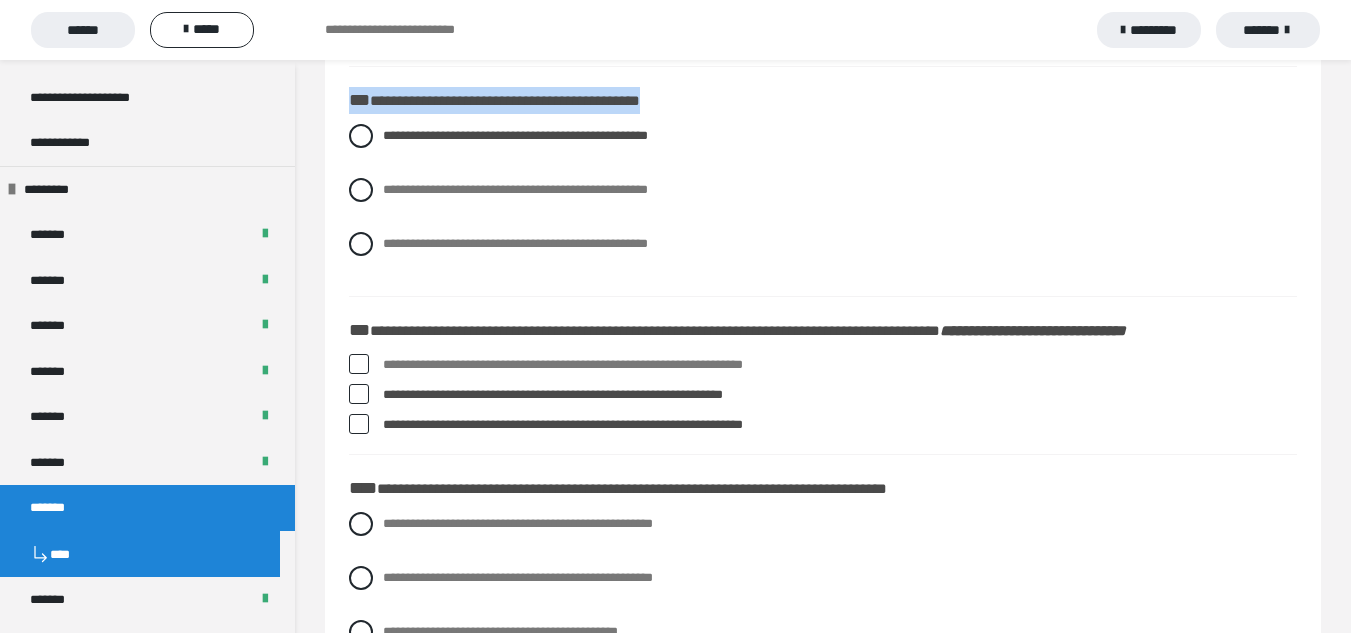 scroll, scrollTop: 2000, scrollLeft: 0, axis: vertical 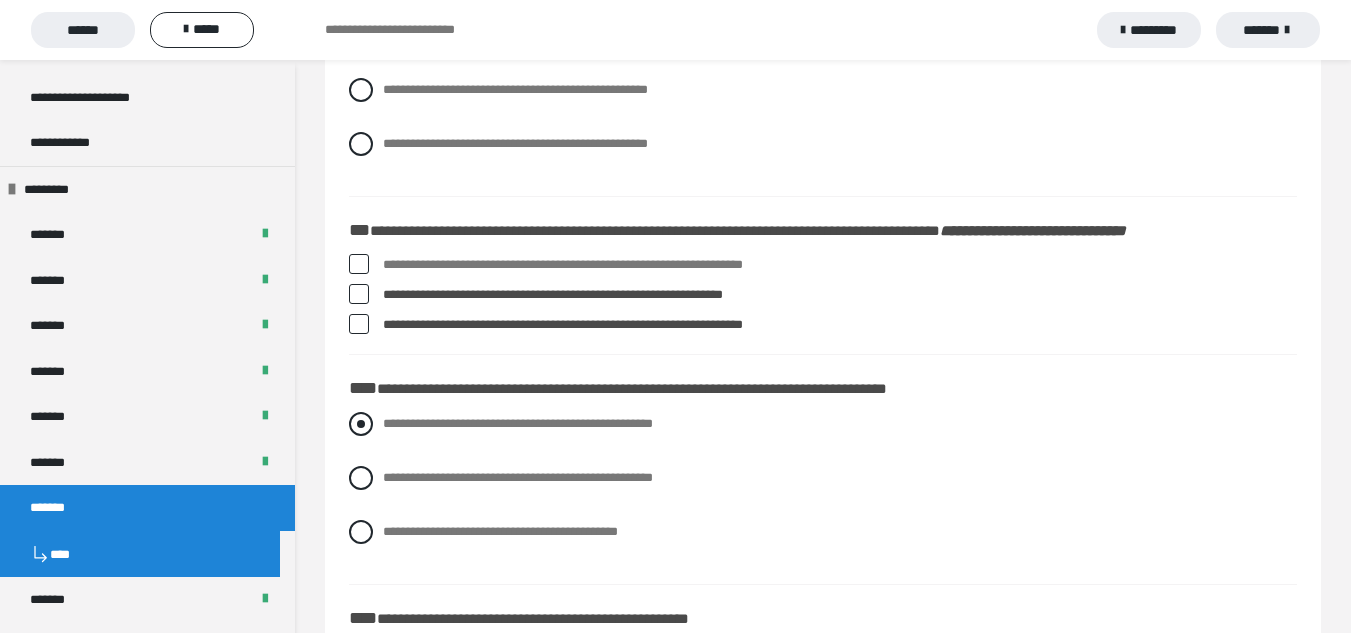 click at bounding box center [361, 424] 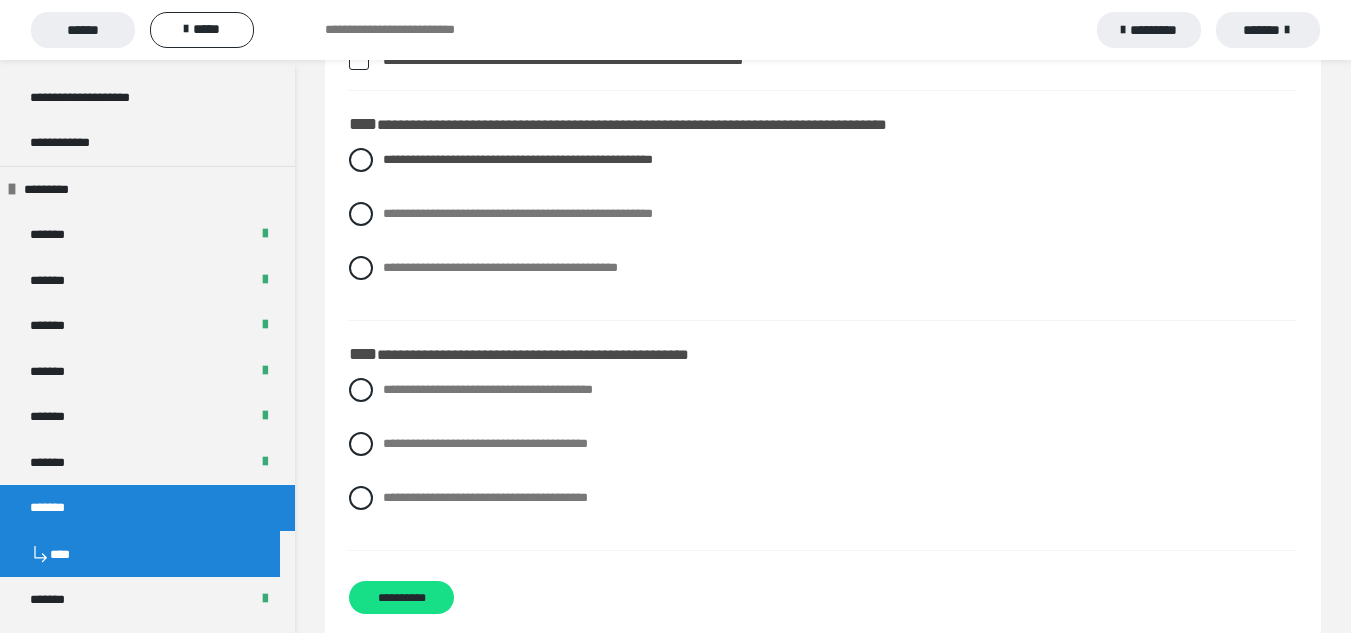 scroll, scrollTop: 2299, scrollLeft: 0, axis: vertical 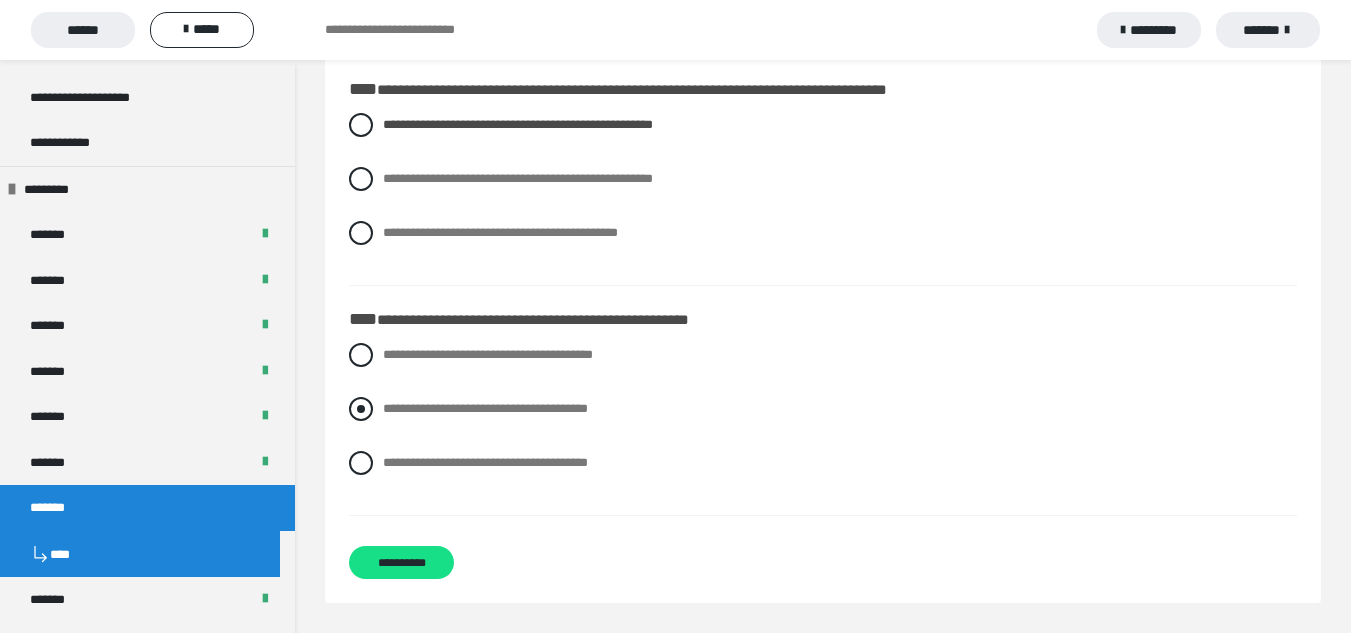 click at bounding box center (361, 409) 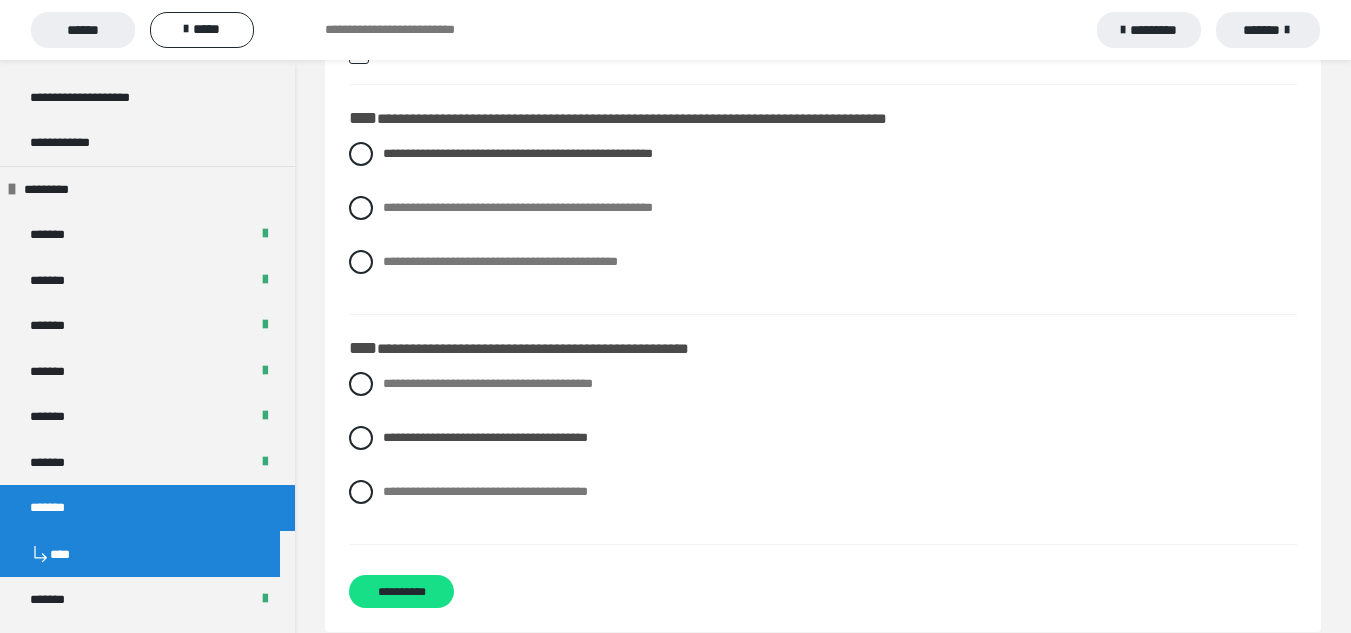 scroll, scrollTop: 2299, scrollLeft: 0, axis: vertical 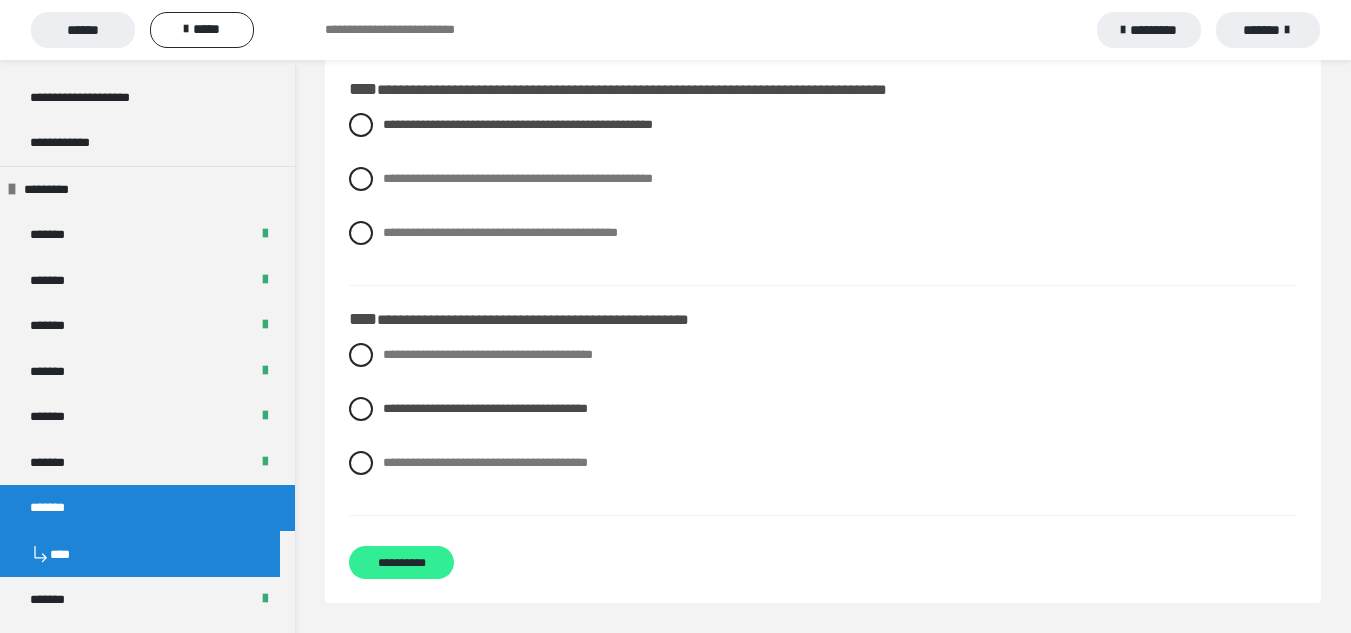 click on "**********" at bounding box center (401, 562) 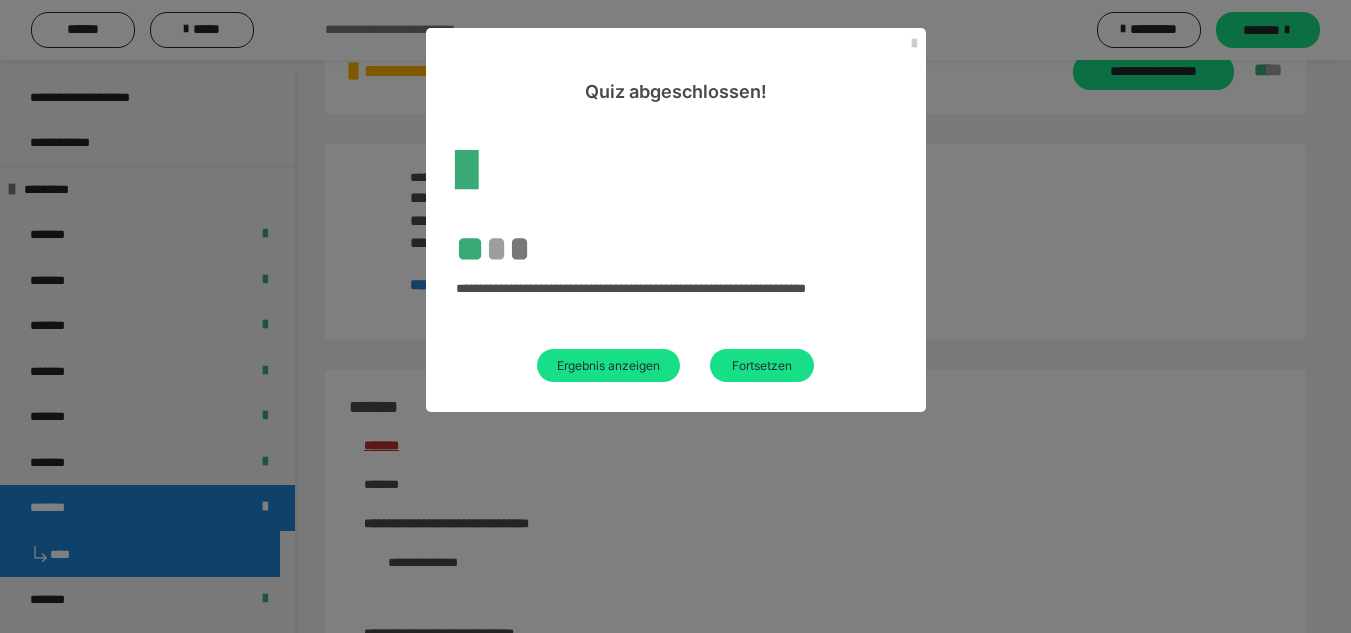 scroll, scrollTop: 2299, scrollLeft: 0, axis: vertical 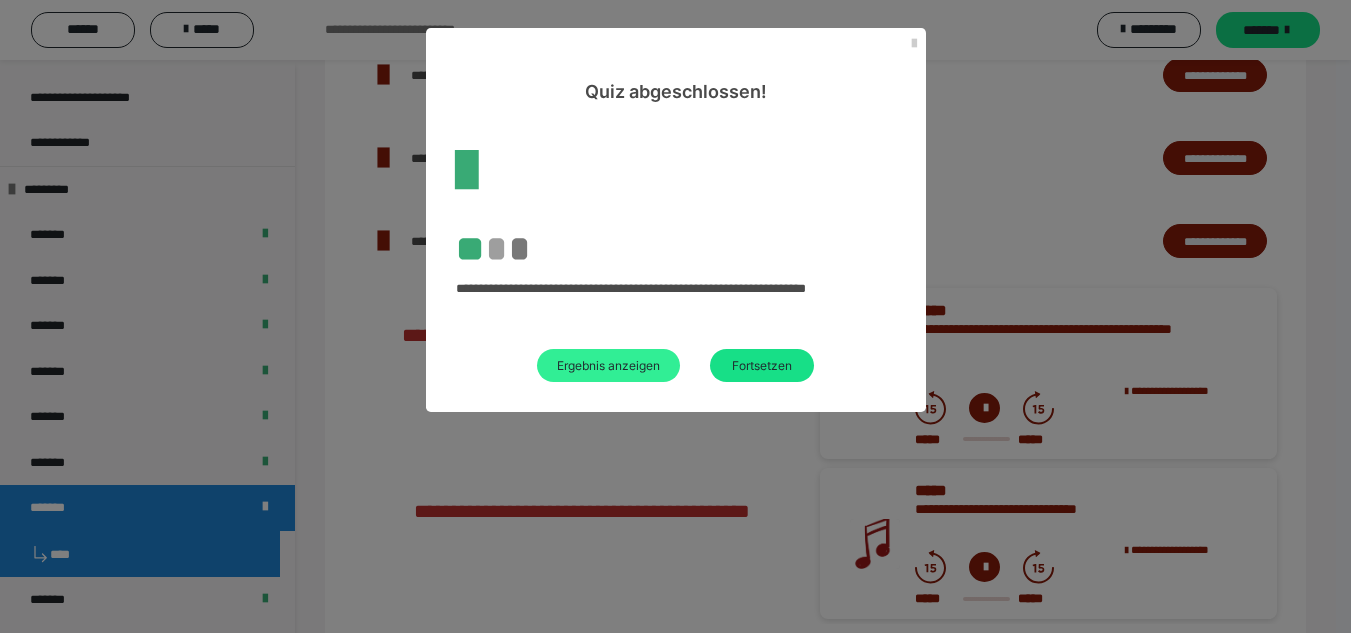 click on "Ergebnis anzeigen" at bounding box center [608, 365] 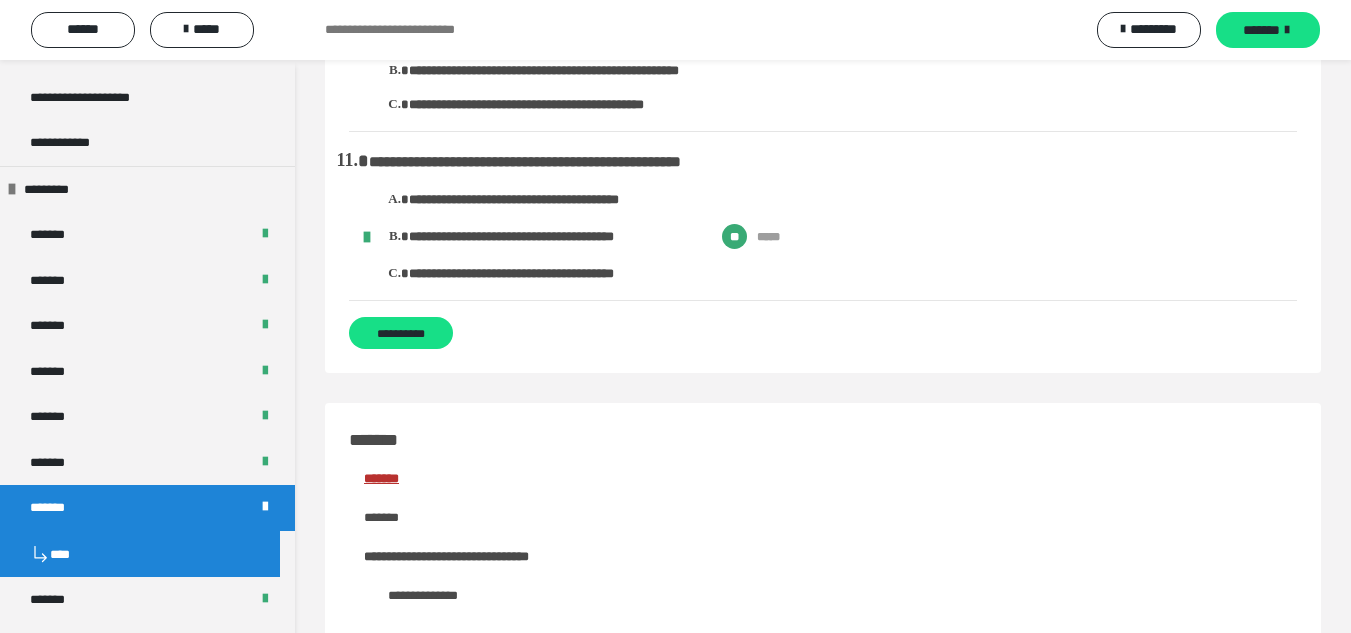 scroll, scrollTop: 1800, scrollLeft: 0, axis: vertical 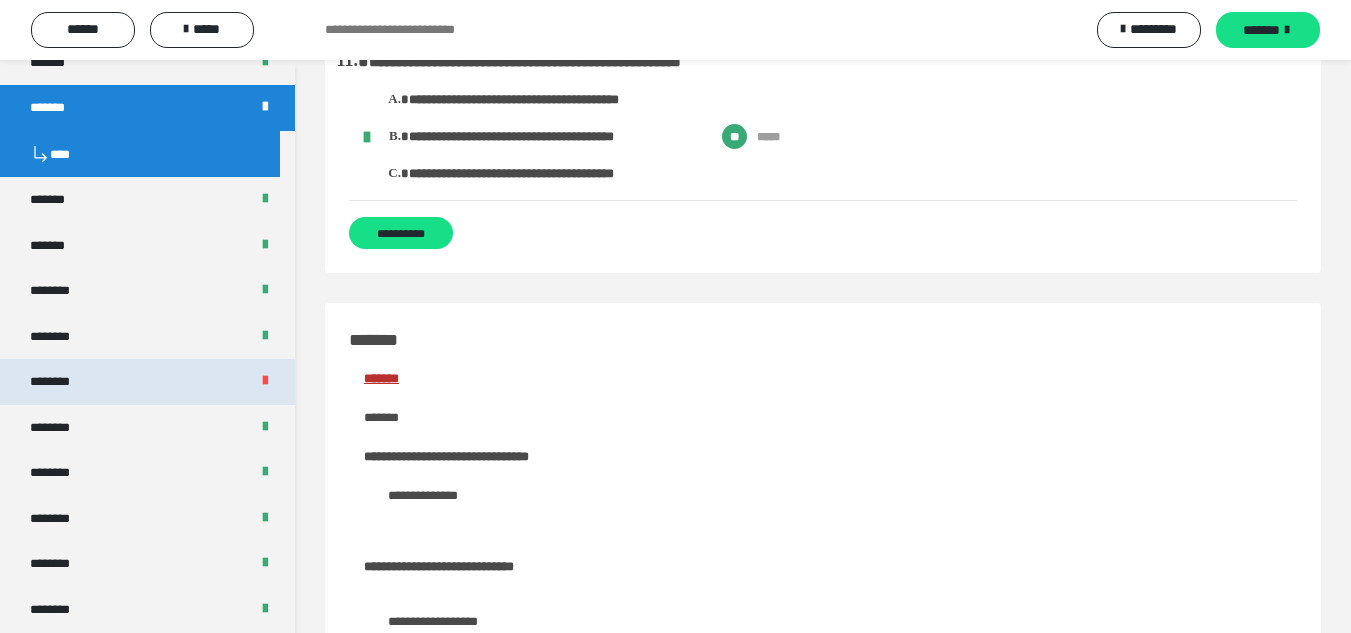 click on "********" at bounding box center [147, 382] 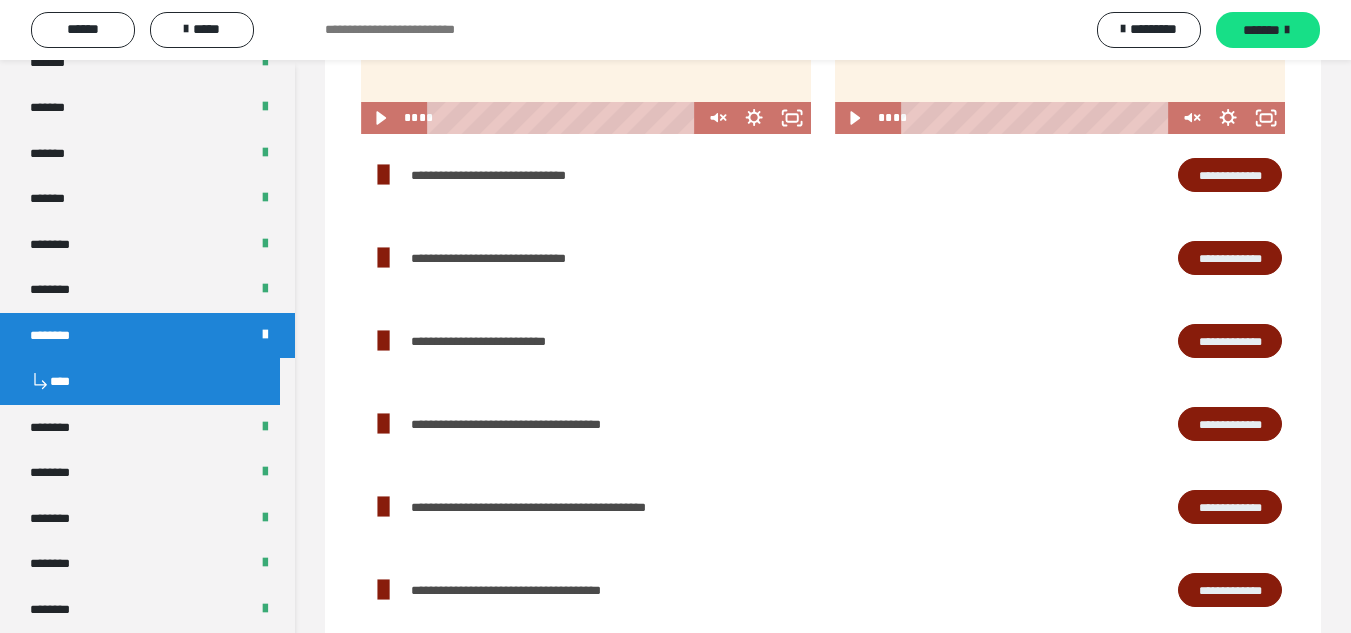 scroll, scrollTop: 51, scrollLeft: 0, axis: vertical 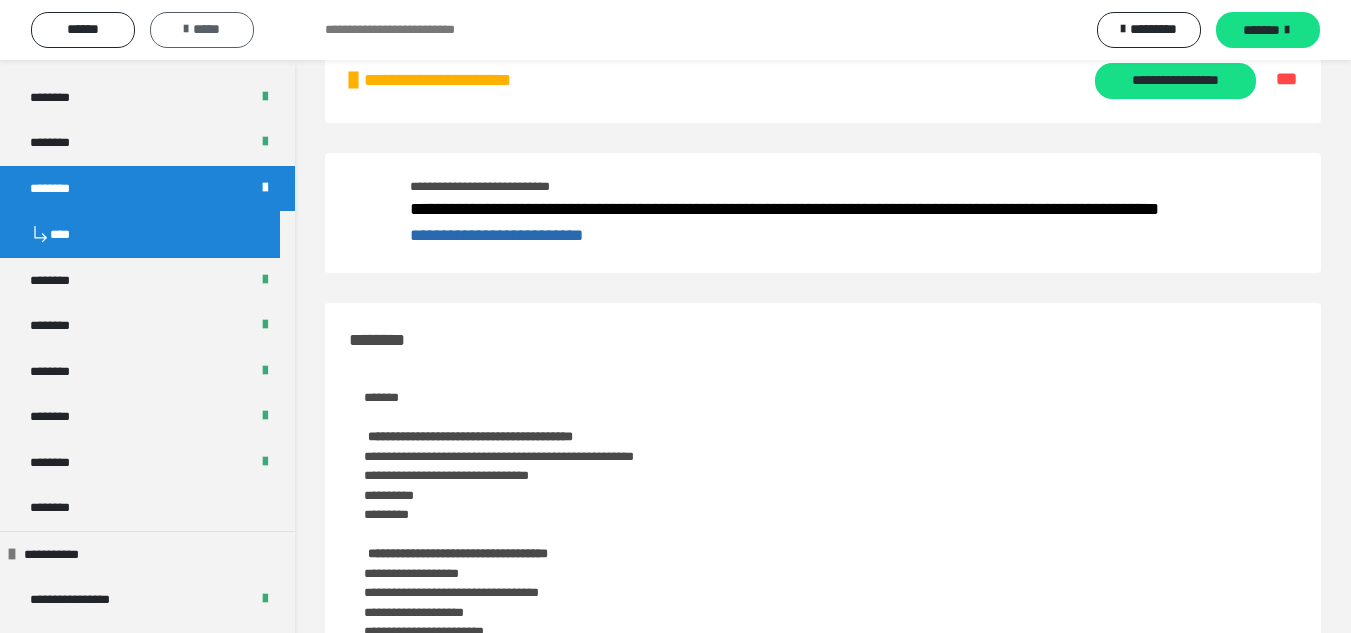 click on "*****" at bounding box center [202, 30] 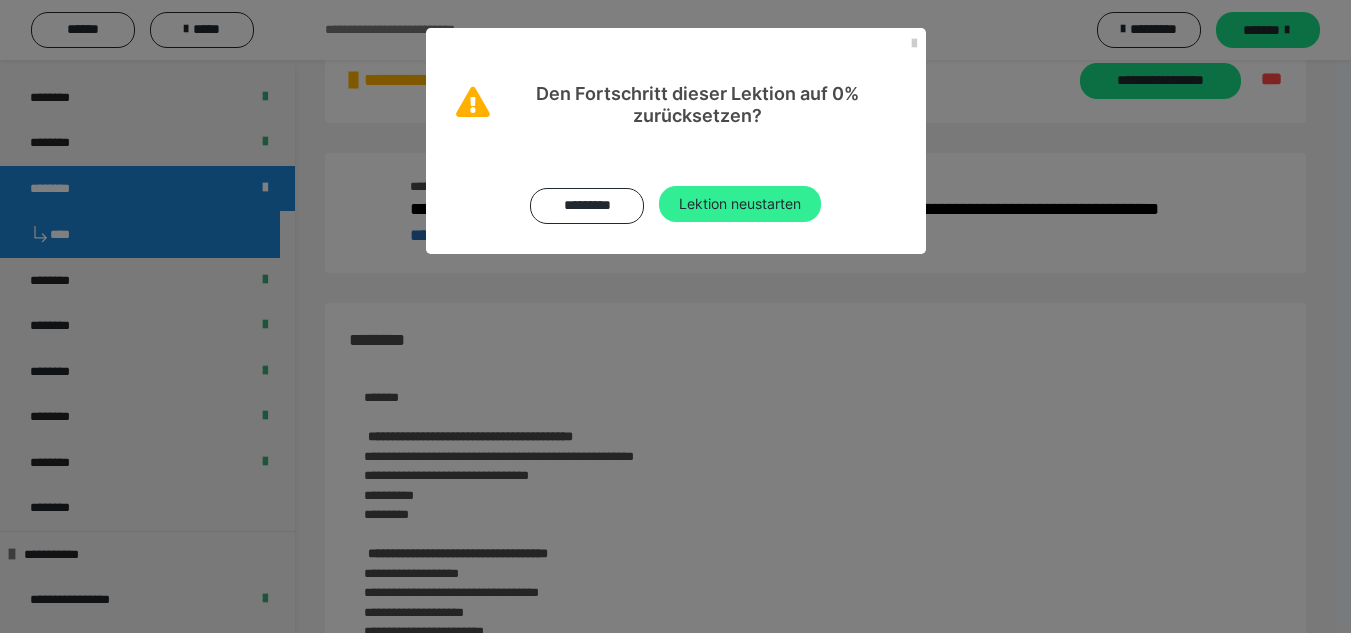 click on "Lektion neustarten" at bounding box center [740, 204] 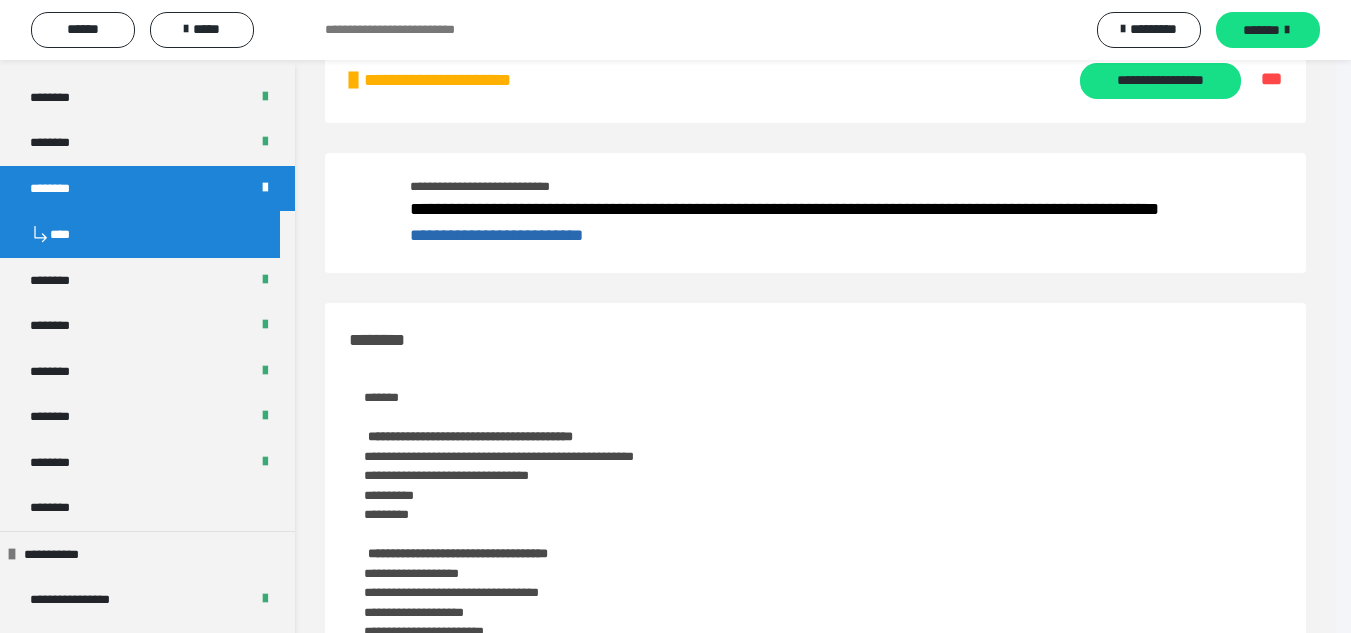 scroll, scrollTop: 0, scrollLeft: 0, axis: both 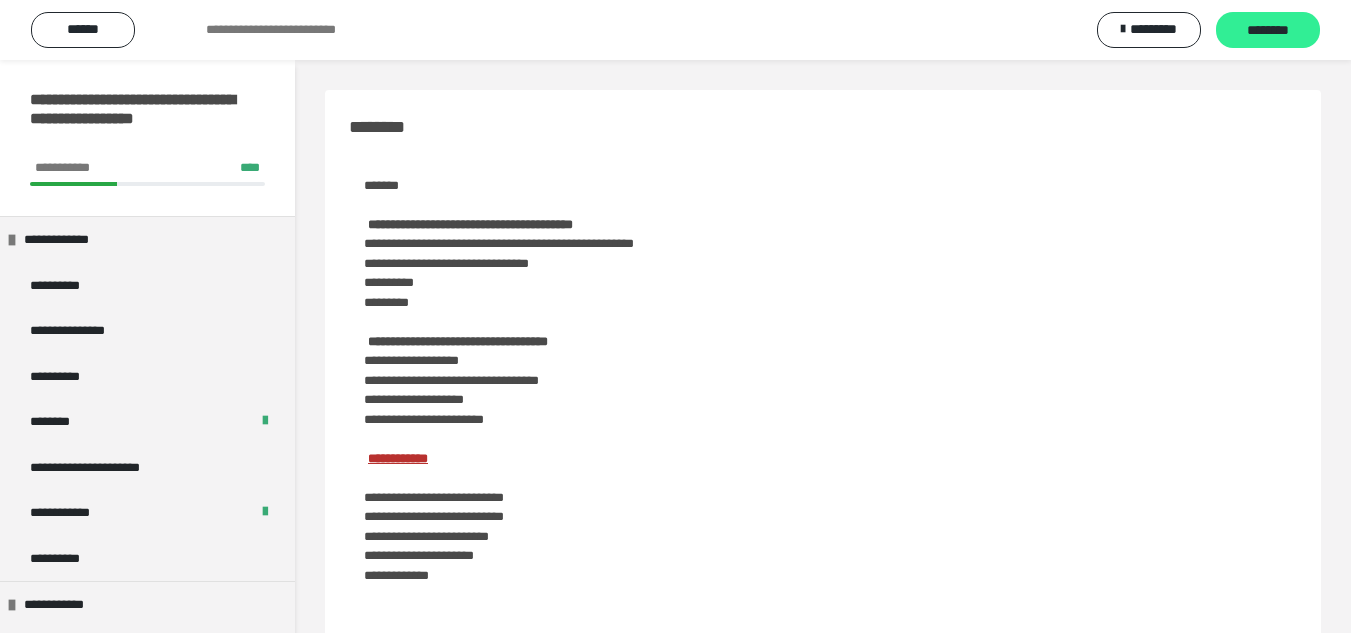 click on "********" at bounding box center (1268, 31) 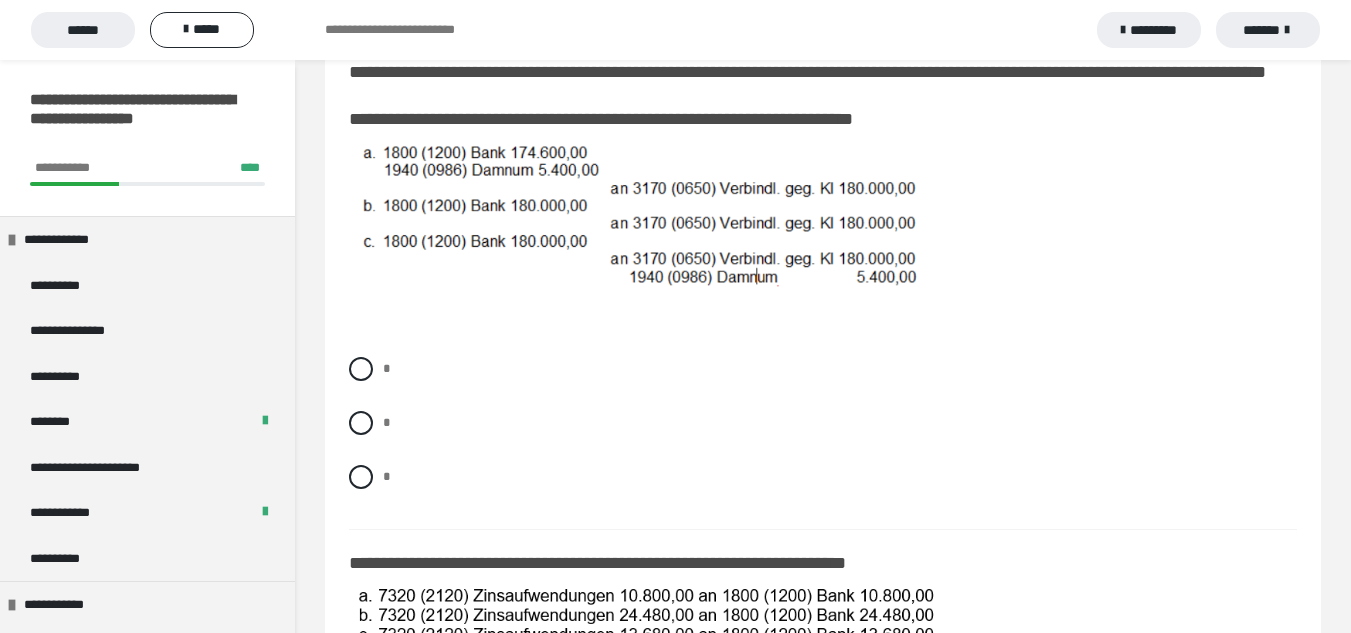 scroll, scrollTop: 500, scrollLeft: 0, axis: vertical 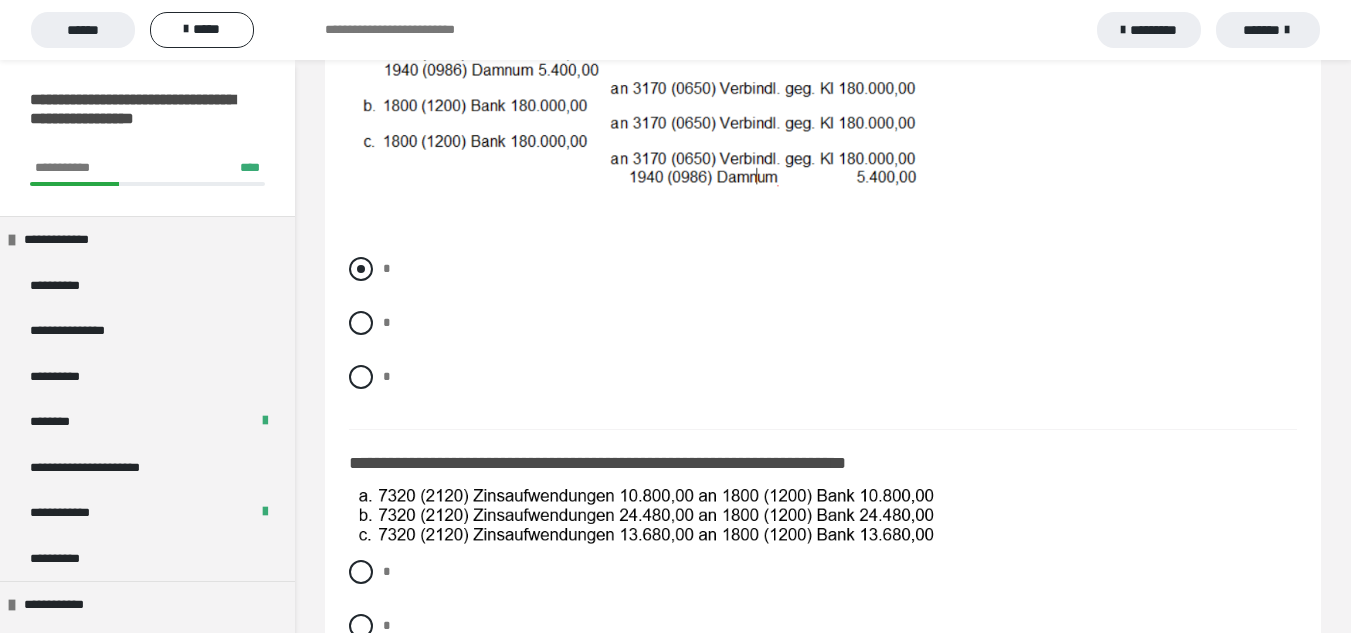 click at bounding box center [361, 269] 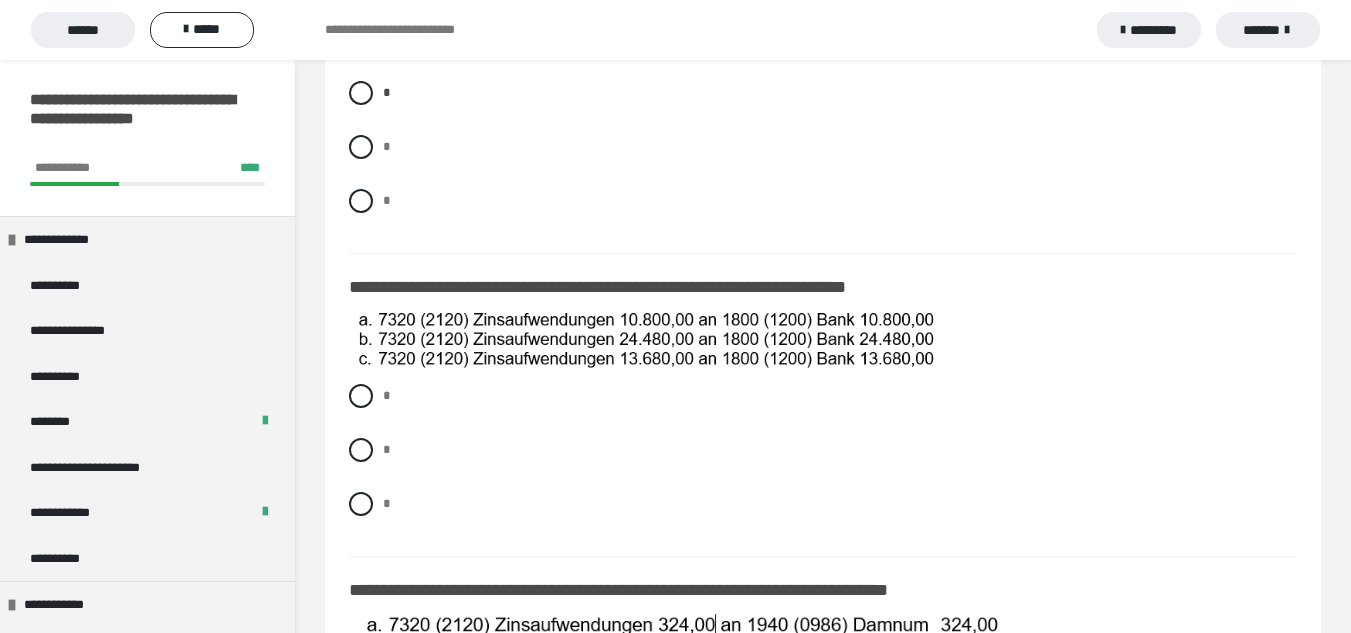 scroll, scrollTop: 700, scrollLeft: 0, axis: vertical 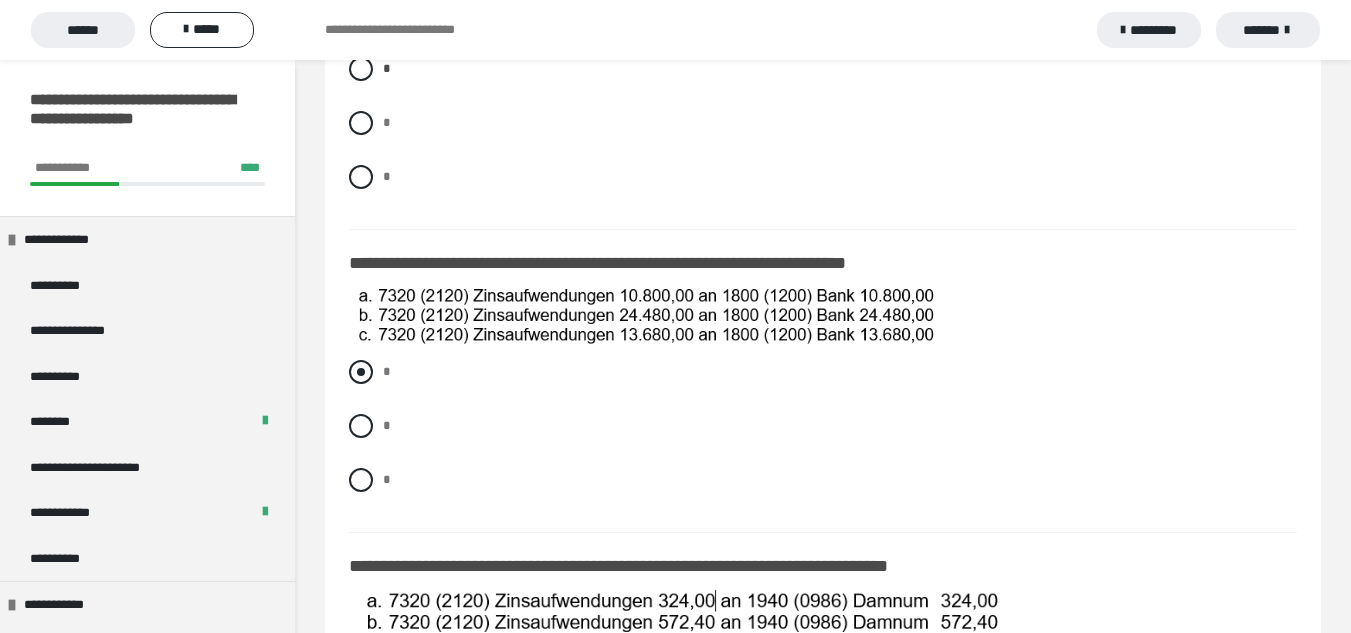 click at bounding box center (361, 372) 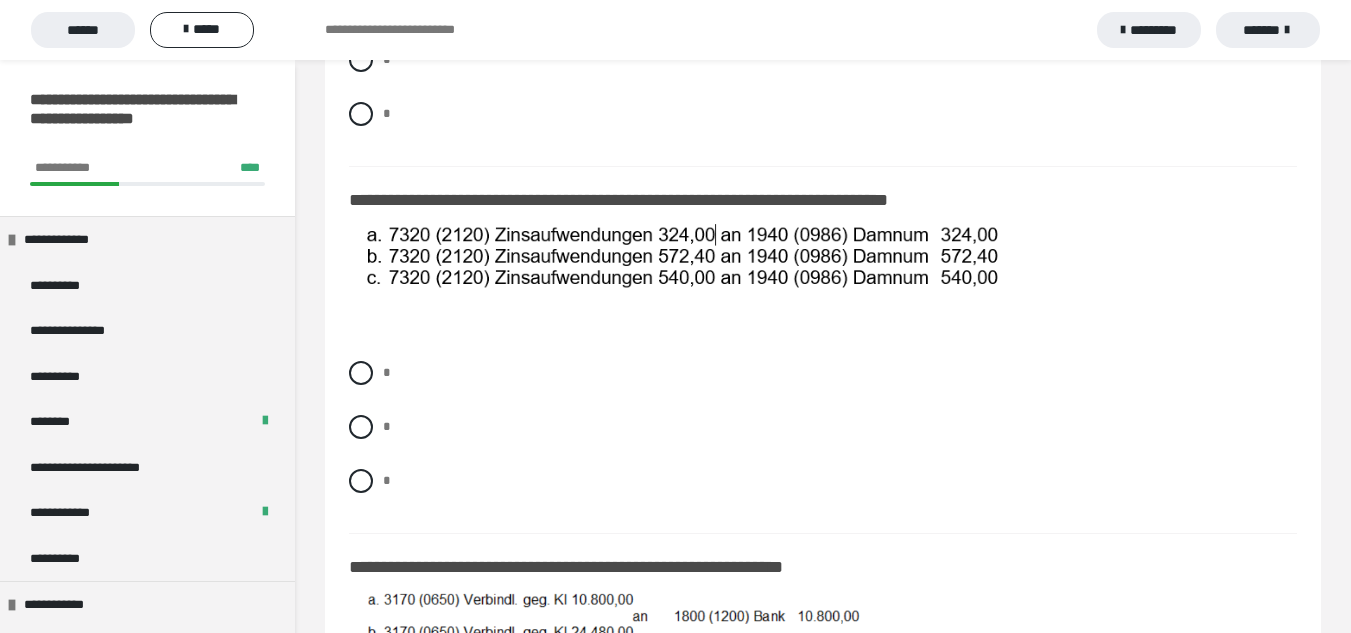 scroll, scrollTop: 1100, scrollLeft: 0, axis: vertical 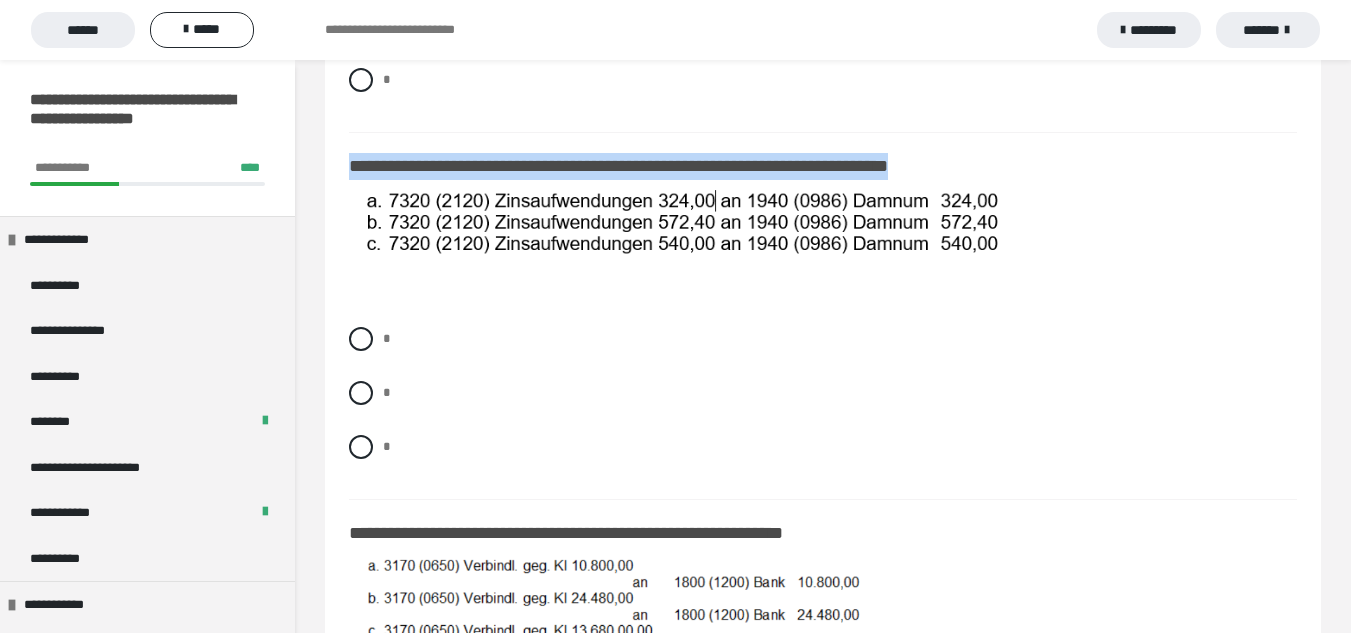 drag, startPoint x: 1005, startPoint y: 266, endPoint x: 350, endPoint y: 277, distance: 655.09235 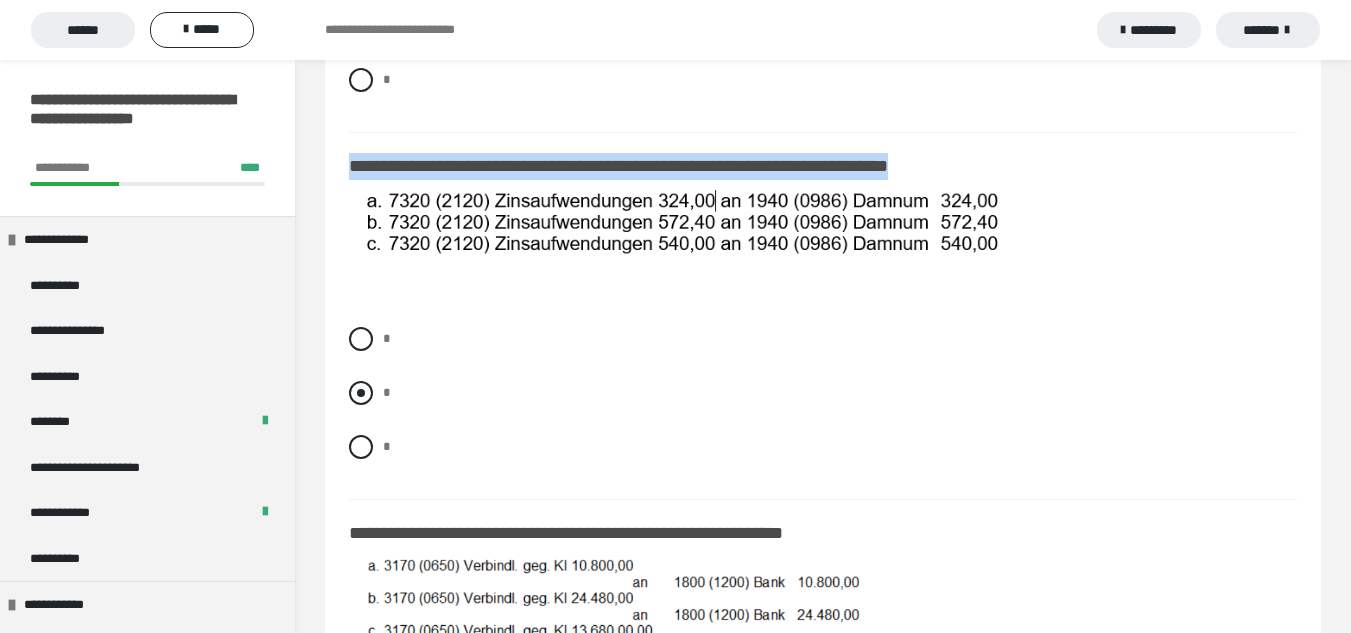 click at bounding box center (361, 393) 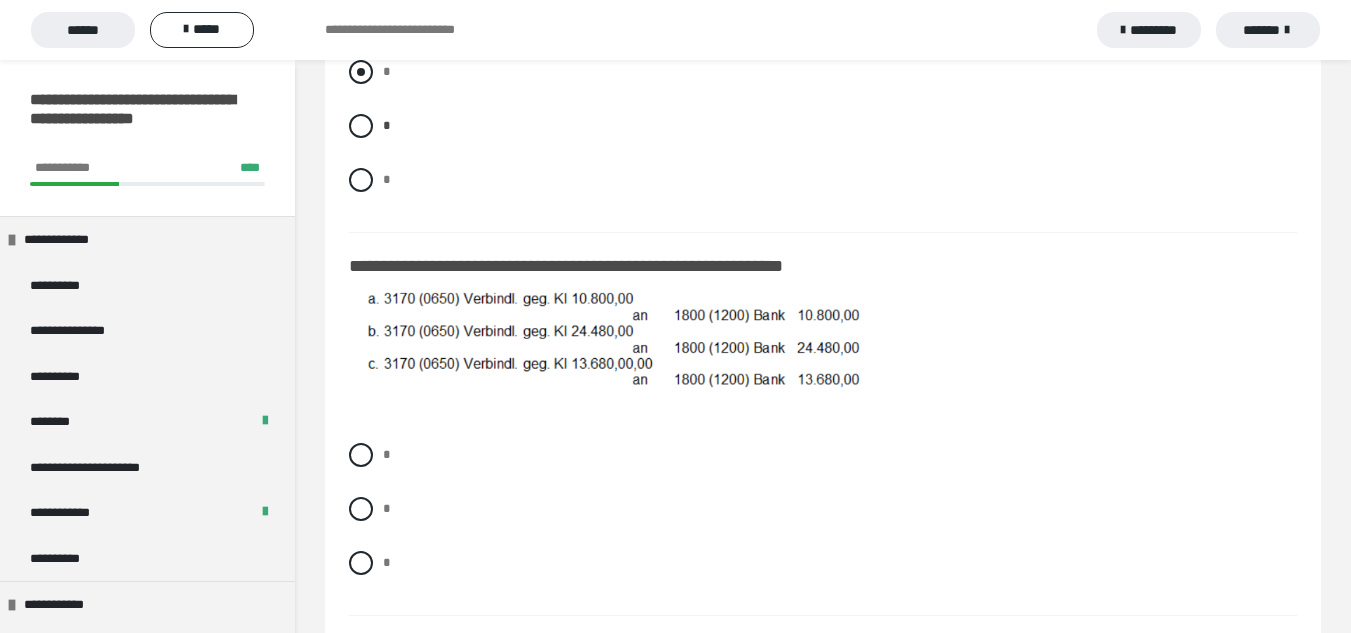 scroll, scrollTop: 1400, scrollLeft: 0, axis: vertical 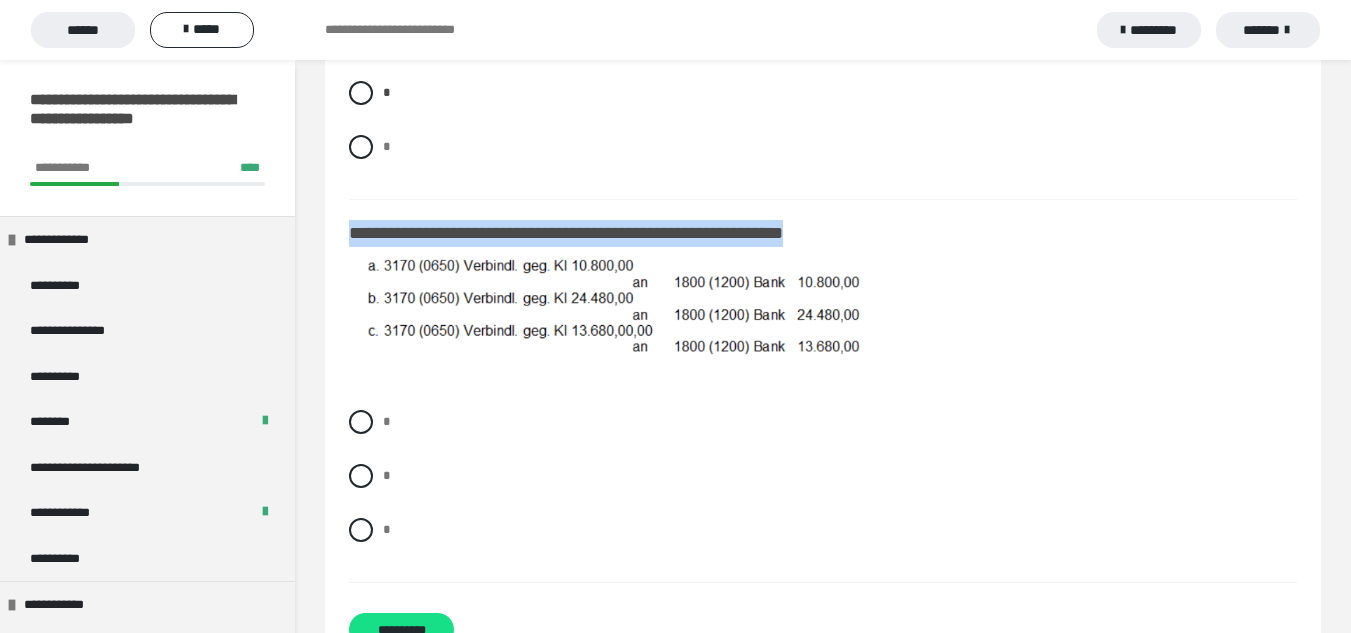 drag, startPoint x: 873, startPoint y: 332, endPoint x: 344, endPoint y: 326, distance: 529.034 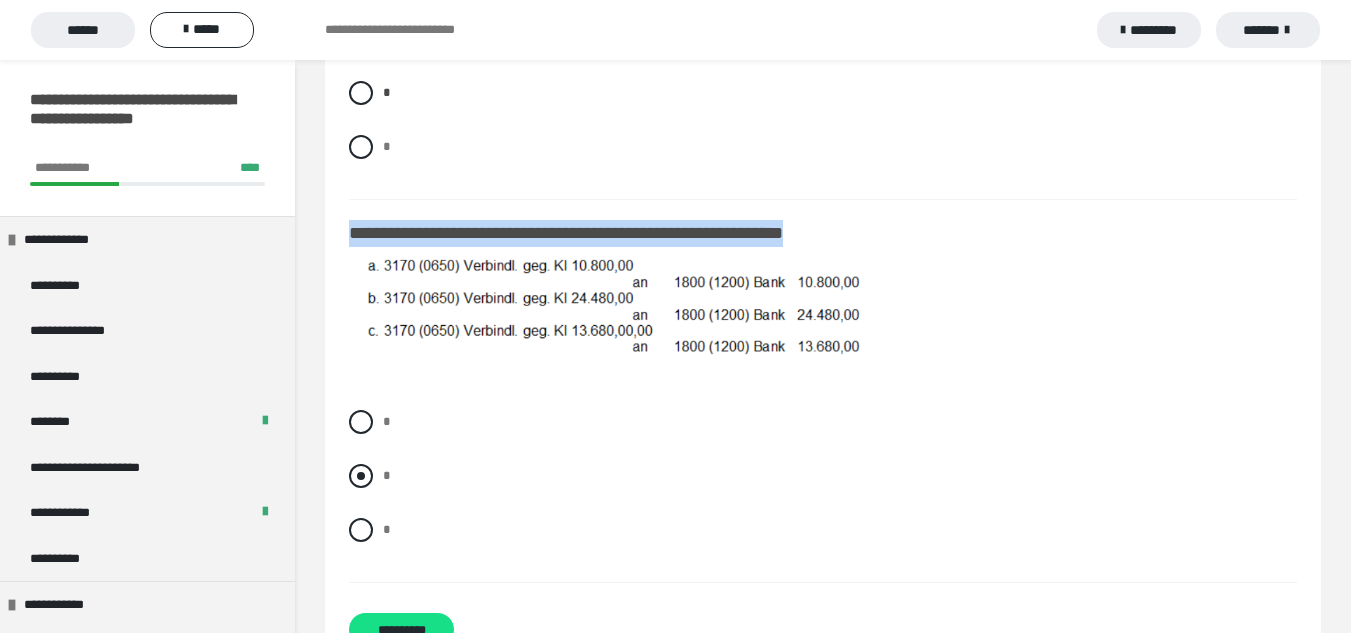 click at bounding box center [361, 476] 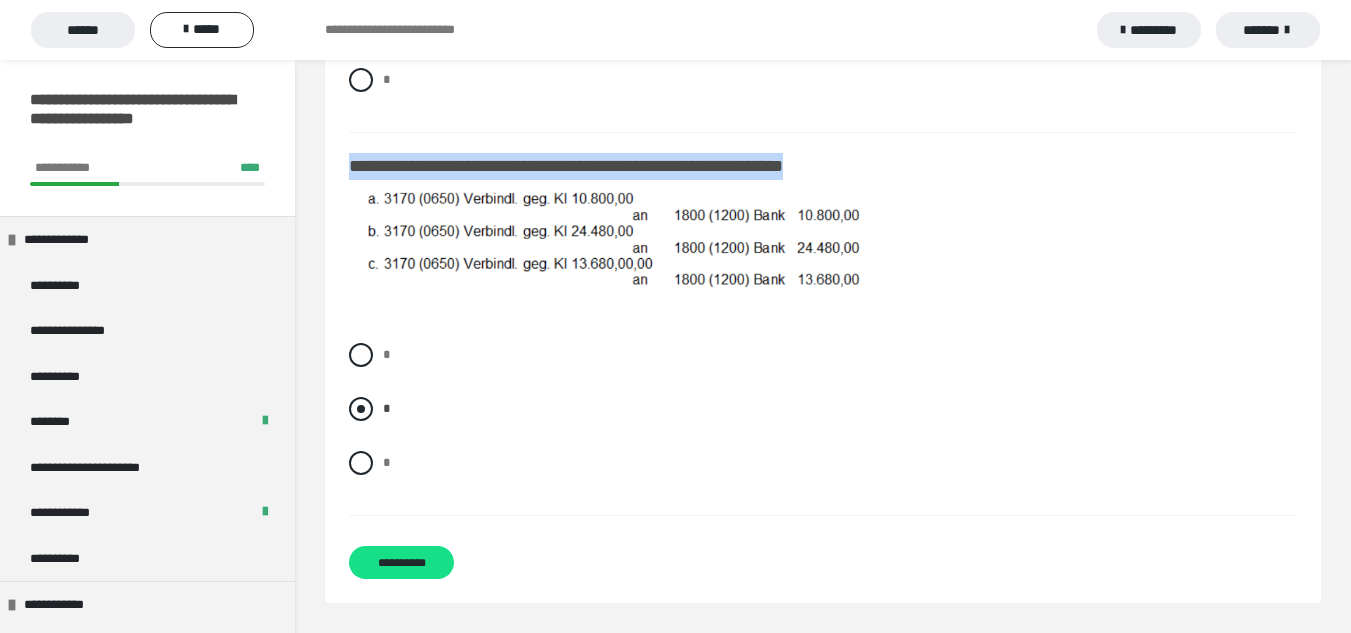 scroll, scrollTop: 1567, scrollLeft: 0, axis: vertical 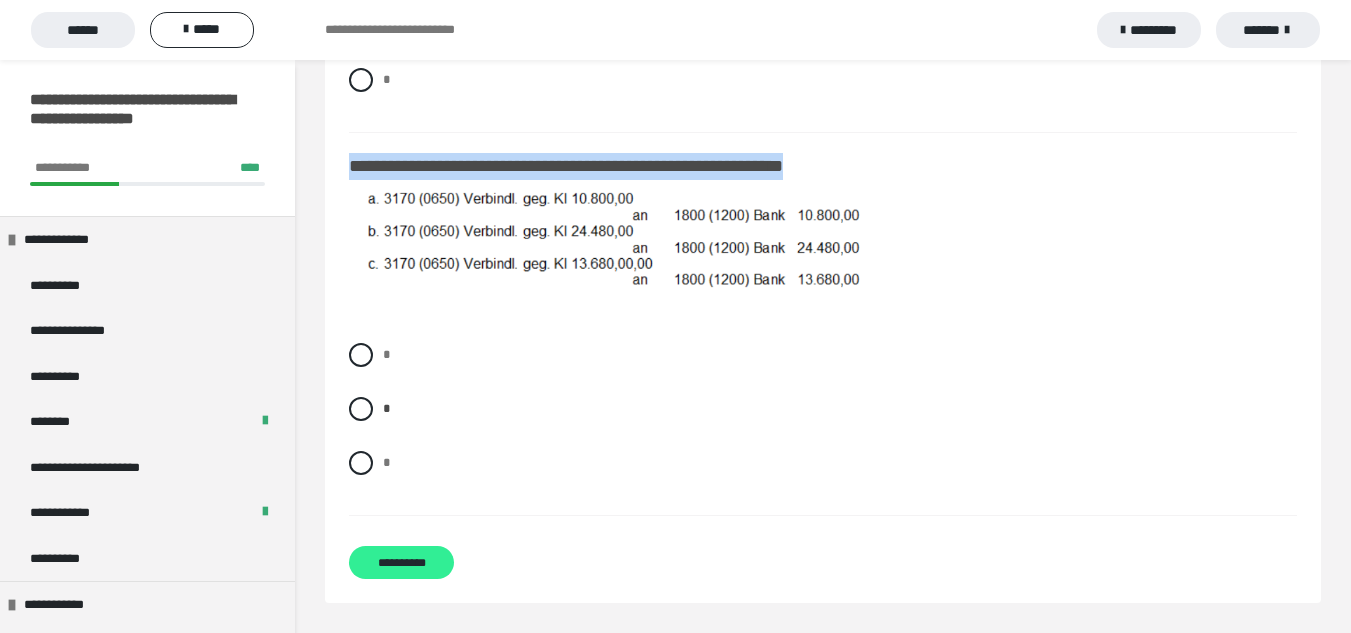 click on "**********" at bounding box center (401, 562) 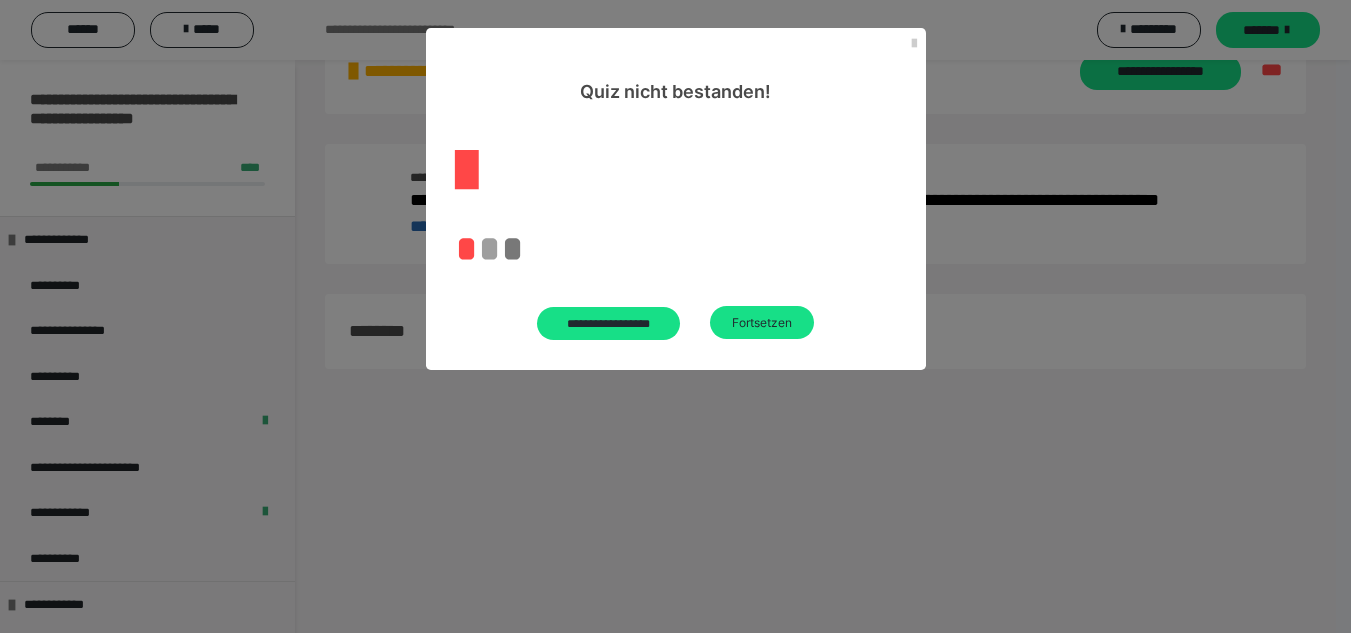 scroll, scrollTop: 1567, scrollLeft: 0, axis: vertical 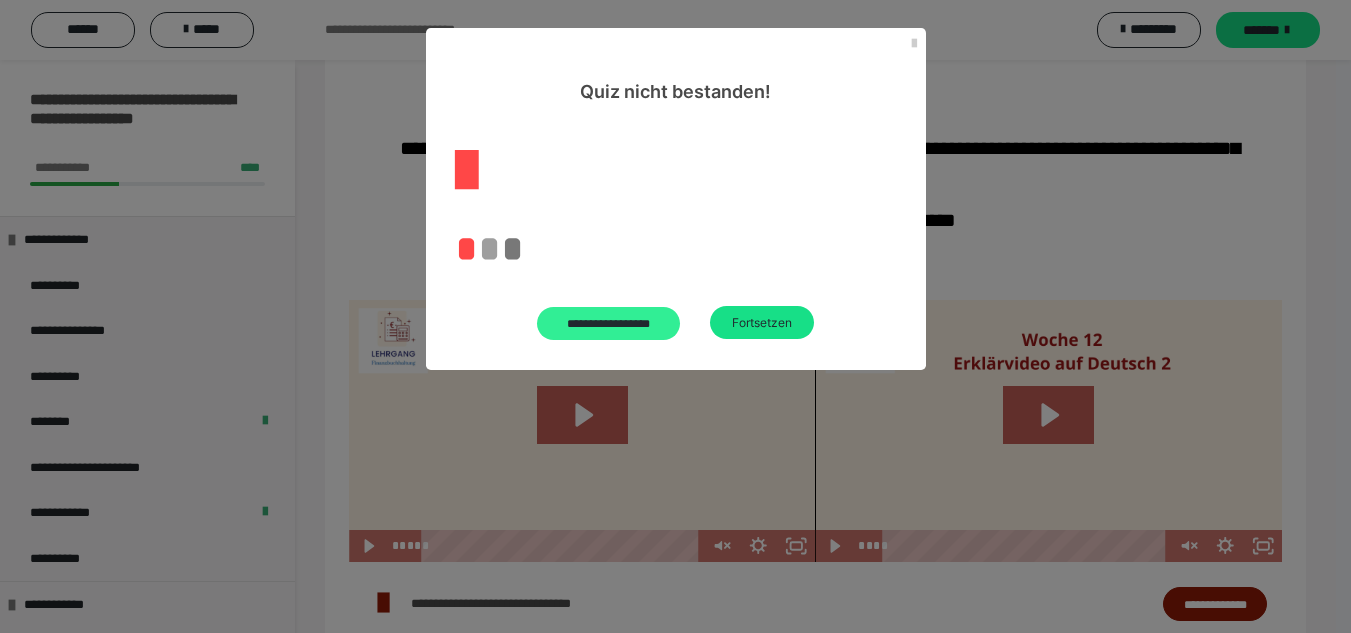 click on "**********" at bounding box center [609, 323] 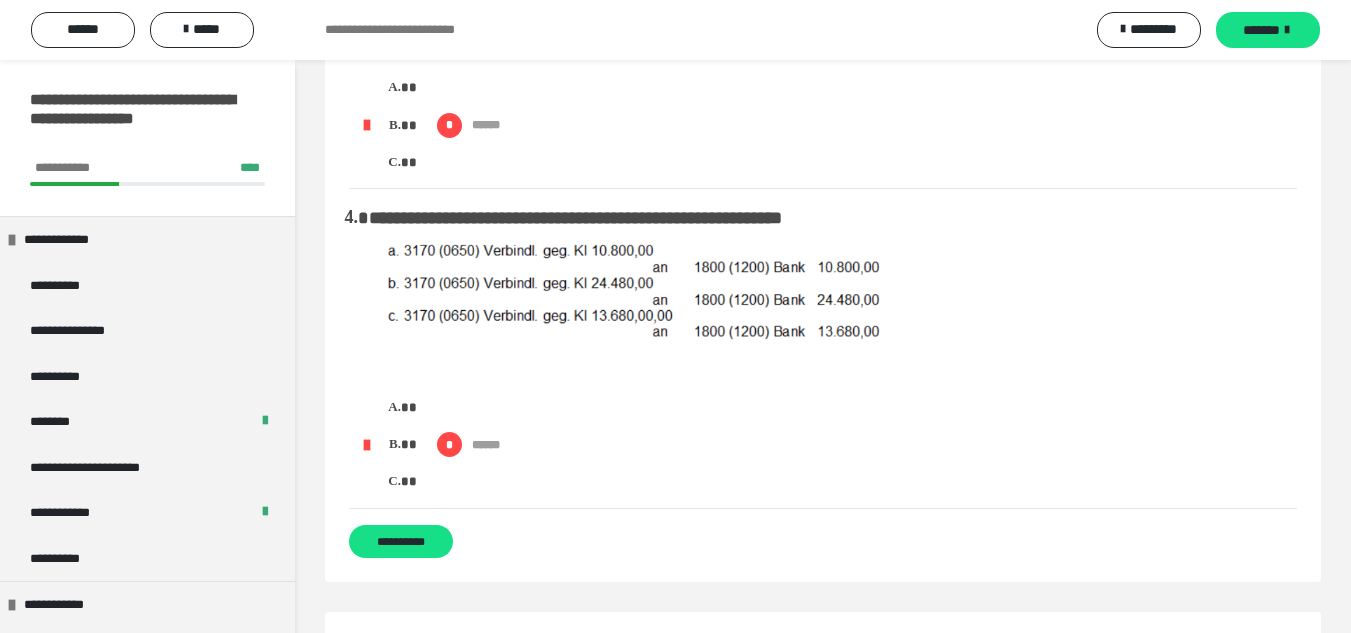 scroll, scrollTop: 900, scrollLeft: 0, axis: vertical 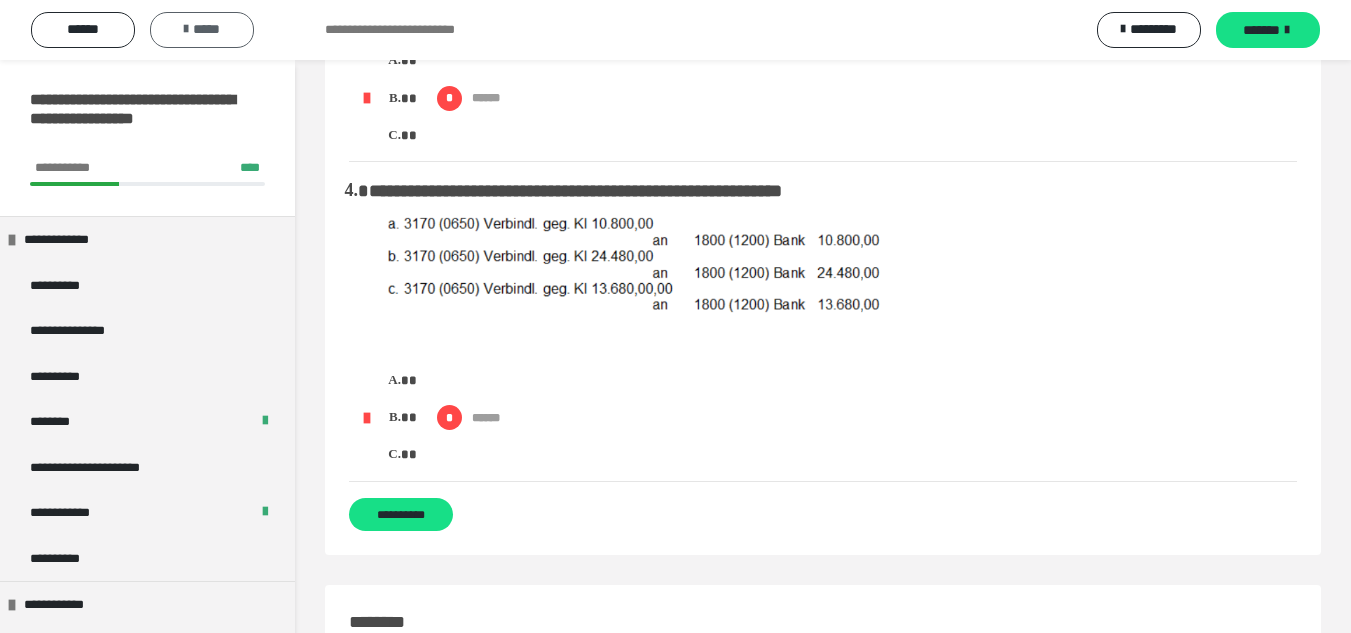 click on "*****" at bounding box center (202, 30) 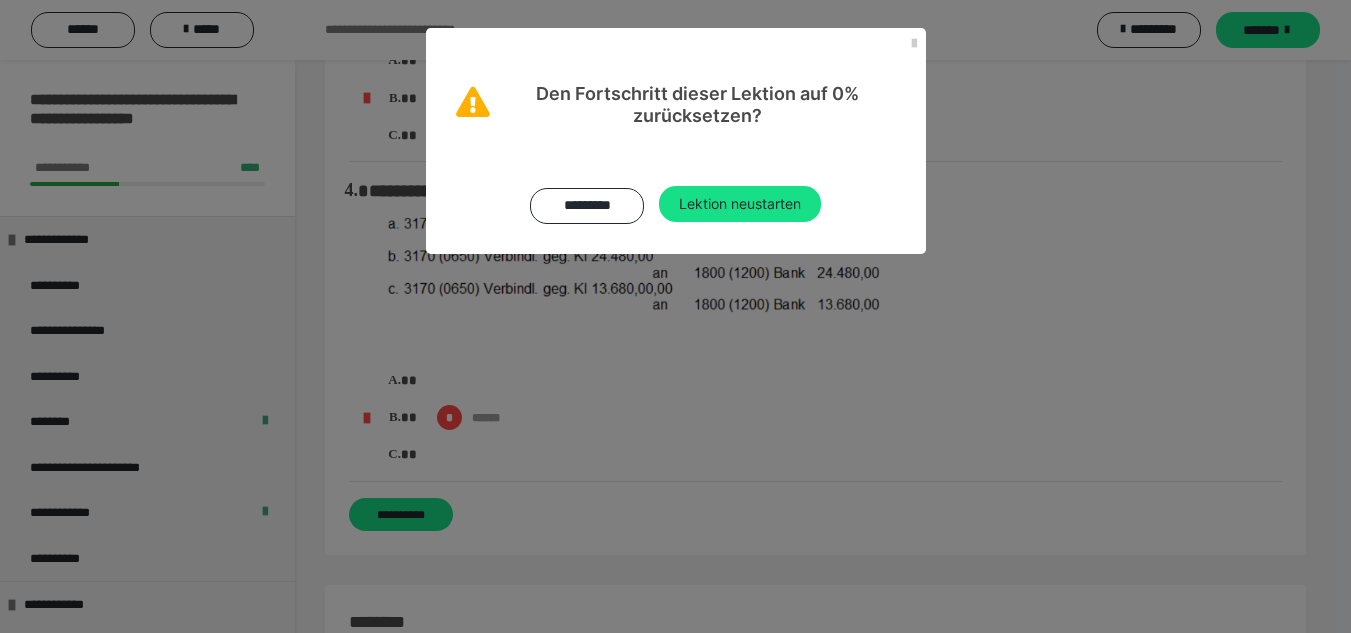 click on "********* Lektion neustarten" at bounding box center (676, 190) 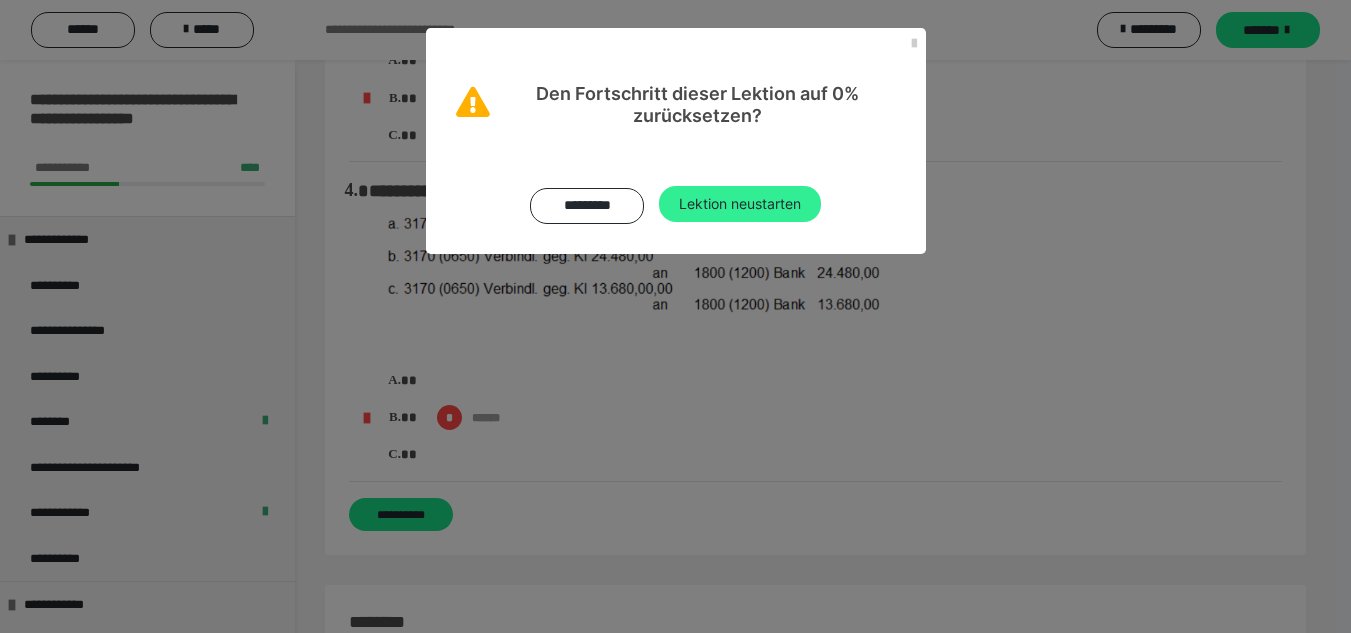 click on "Lektion neustarten" at bounding box center (740, 204) 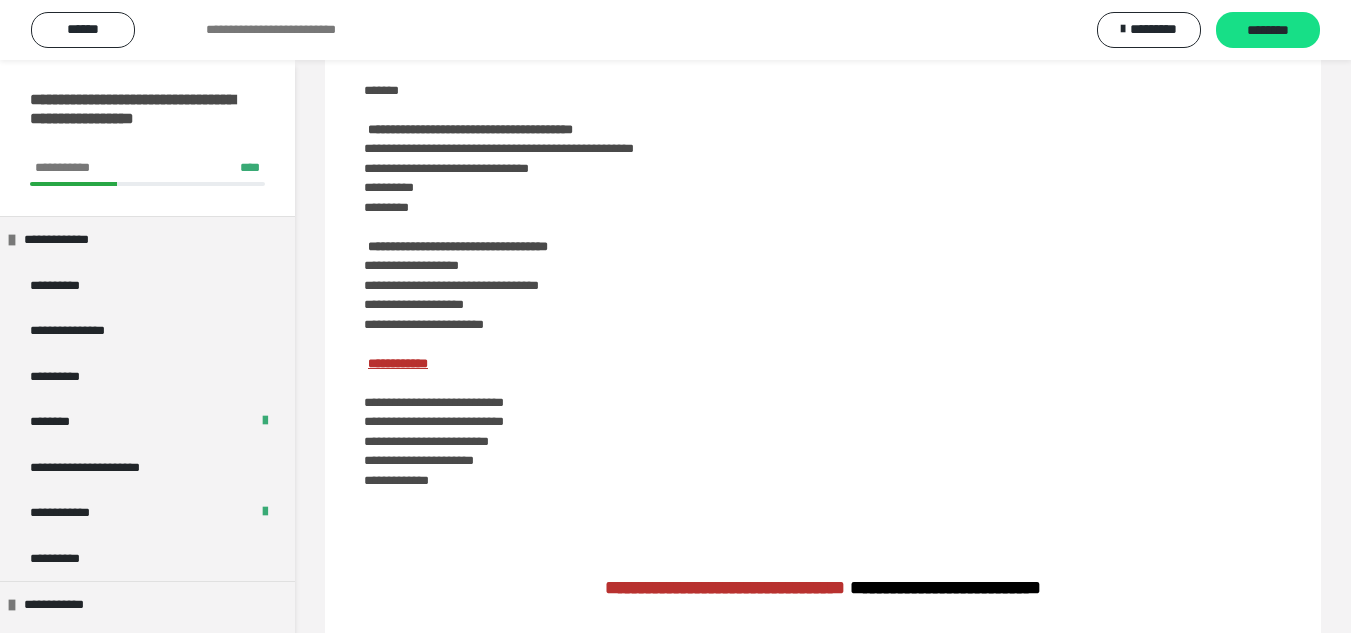 scroll, scrollTop: 0, scrollLeft: 0, axis: both 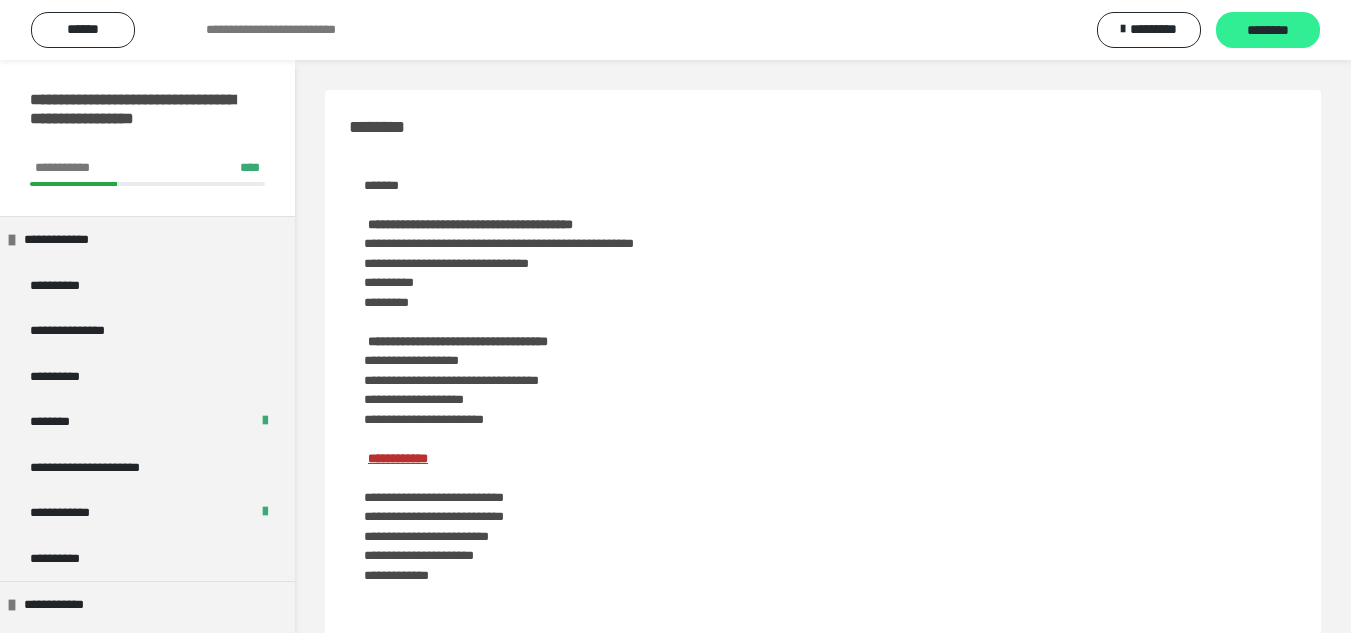click on "********" at bounding box center [1268, 31] 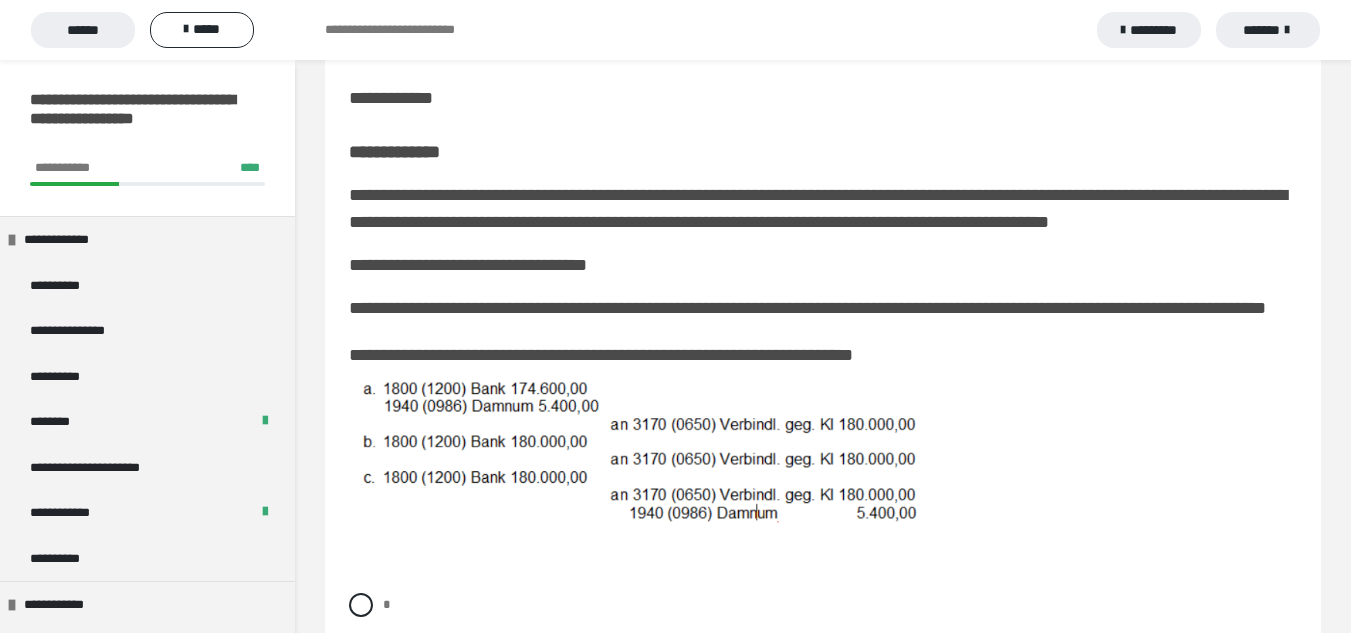 scroll, scrollTop: 400, scrollLeft: 0, axis: vertical 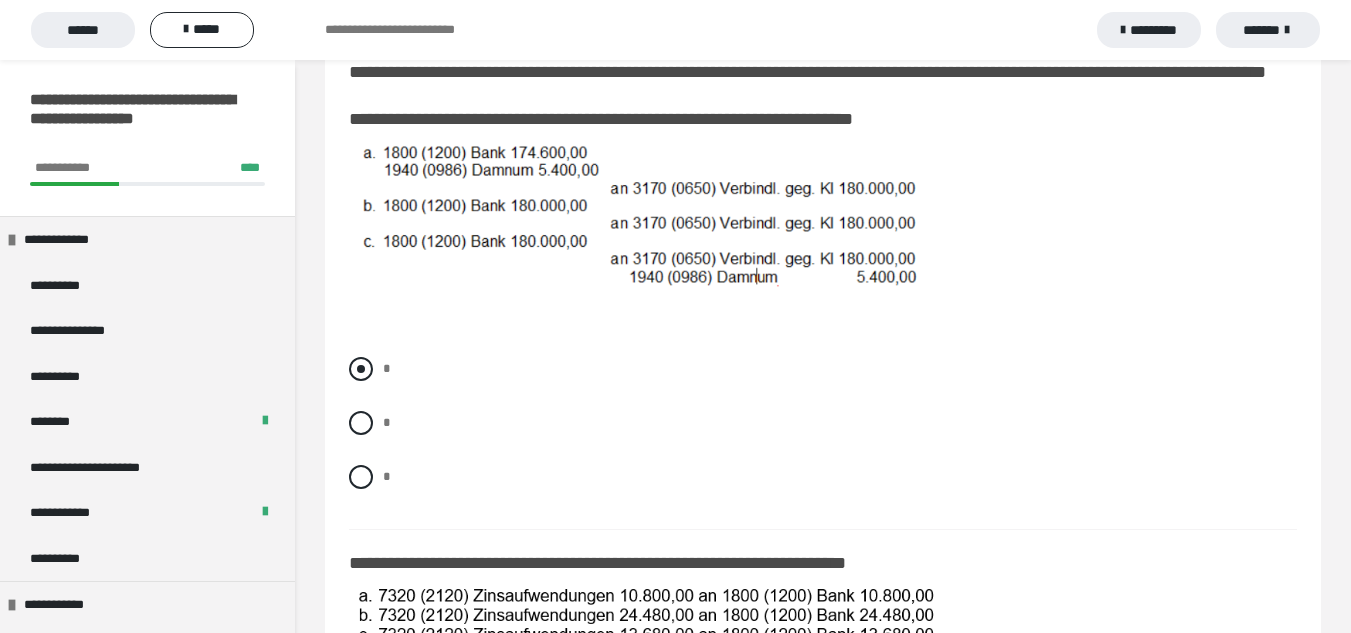 click on "*" at bounding box center [823, 369] 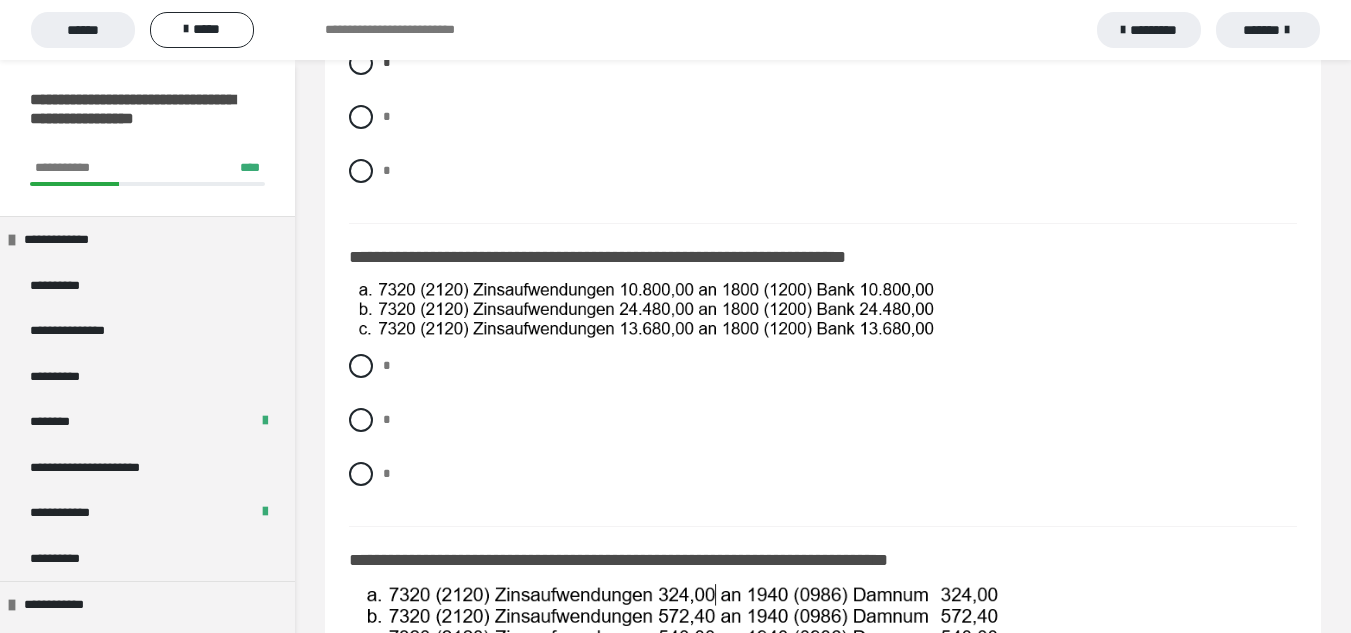 scroll, scrollTop: 800, scrollLeft: 0, axis: vertical 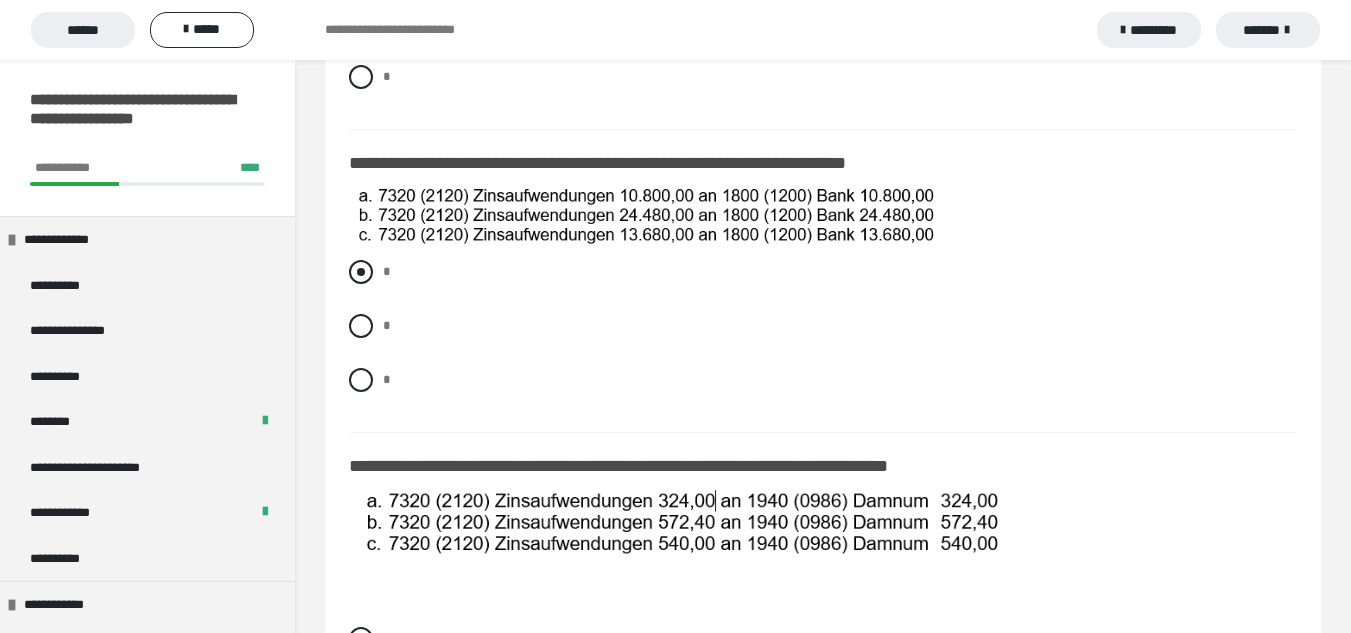 click at bounding box center (361, 272) 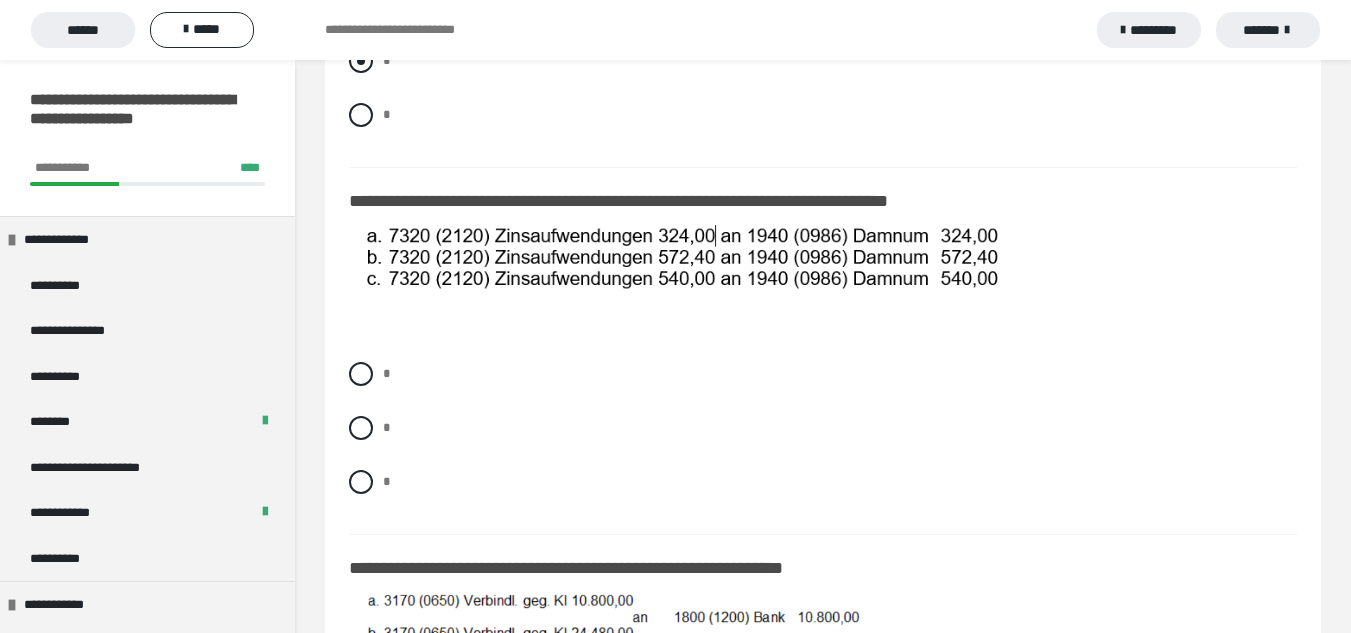 scroll, scrollTop: 1100, scrollLeft: 0, axis: vertical 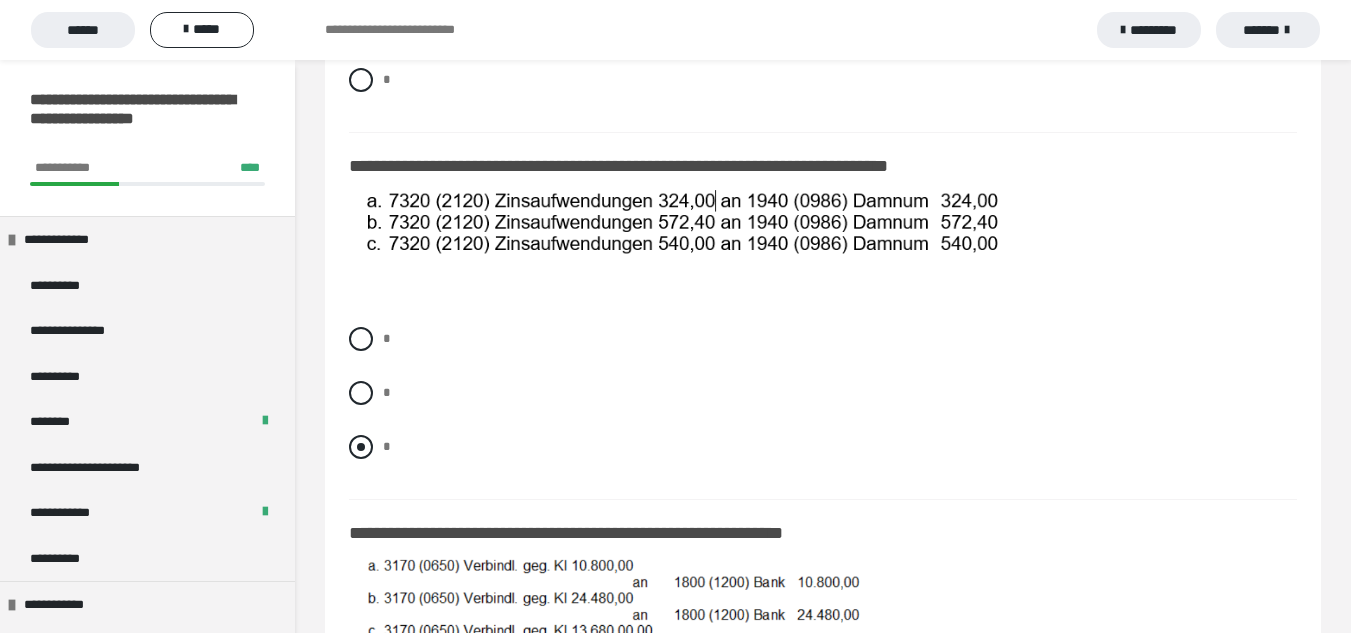 click at bounding box center (361, 447) 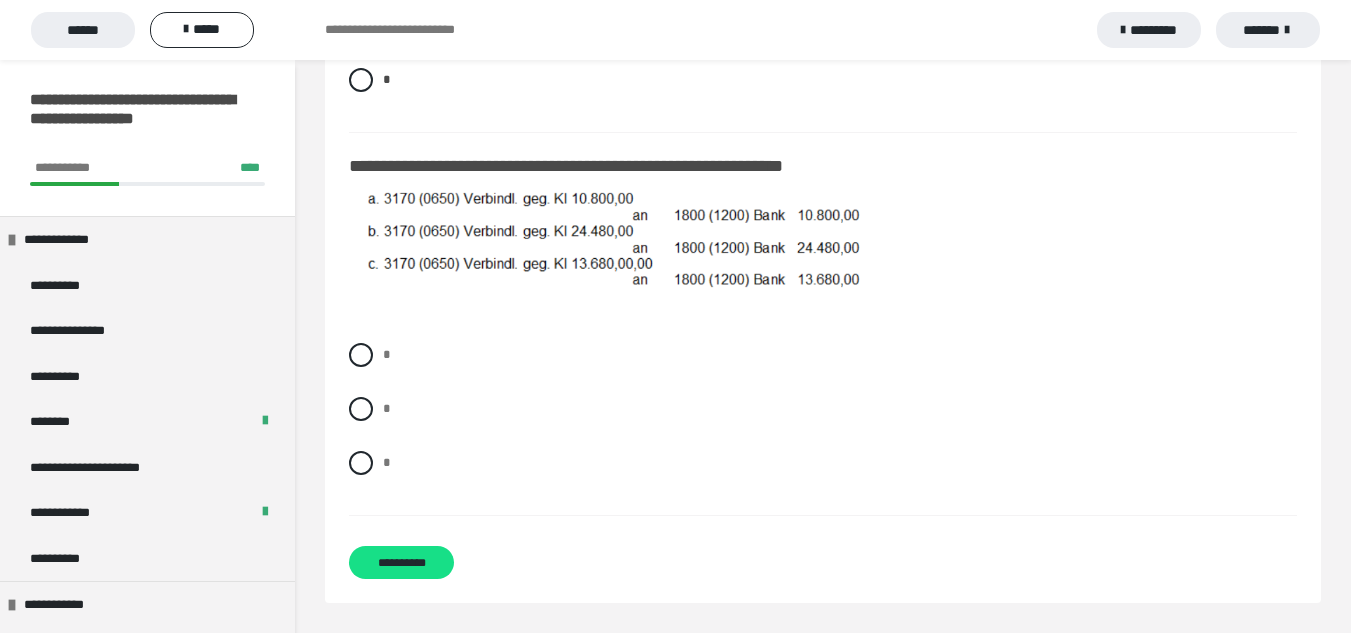 scroll, scrollTop: 1567, scrollLeft: 0, axis: vertical 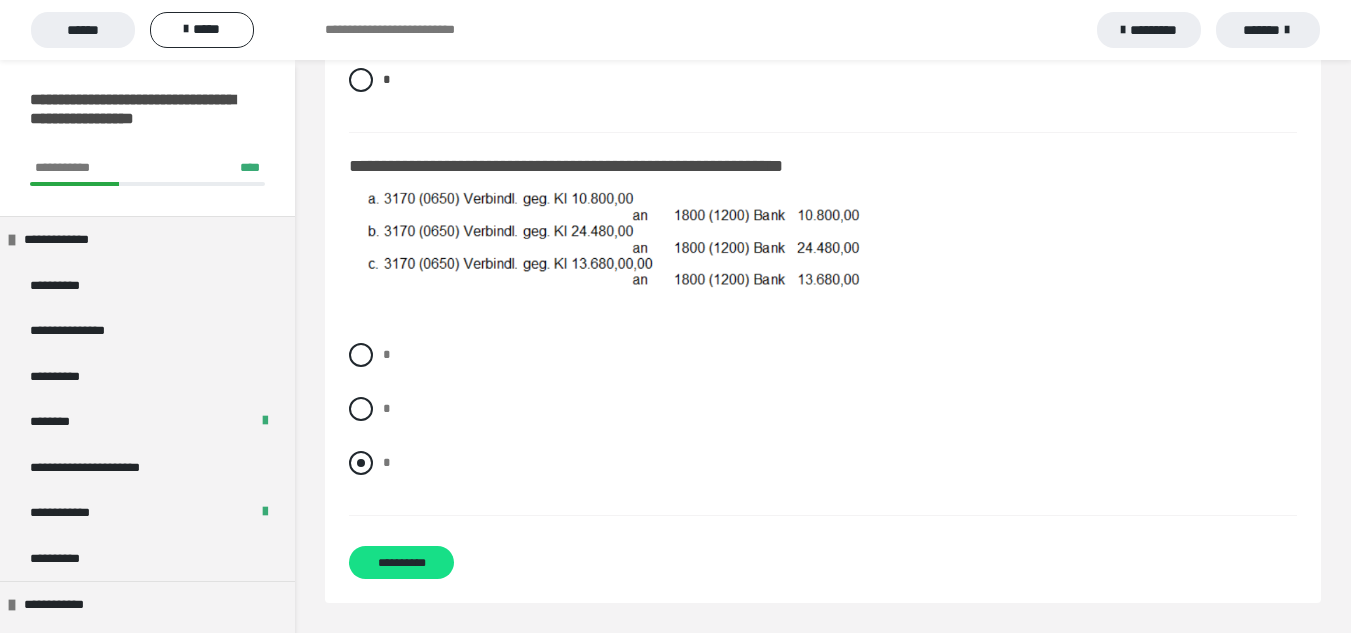 click at bounding box center [361, 463] 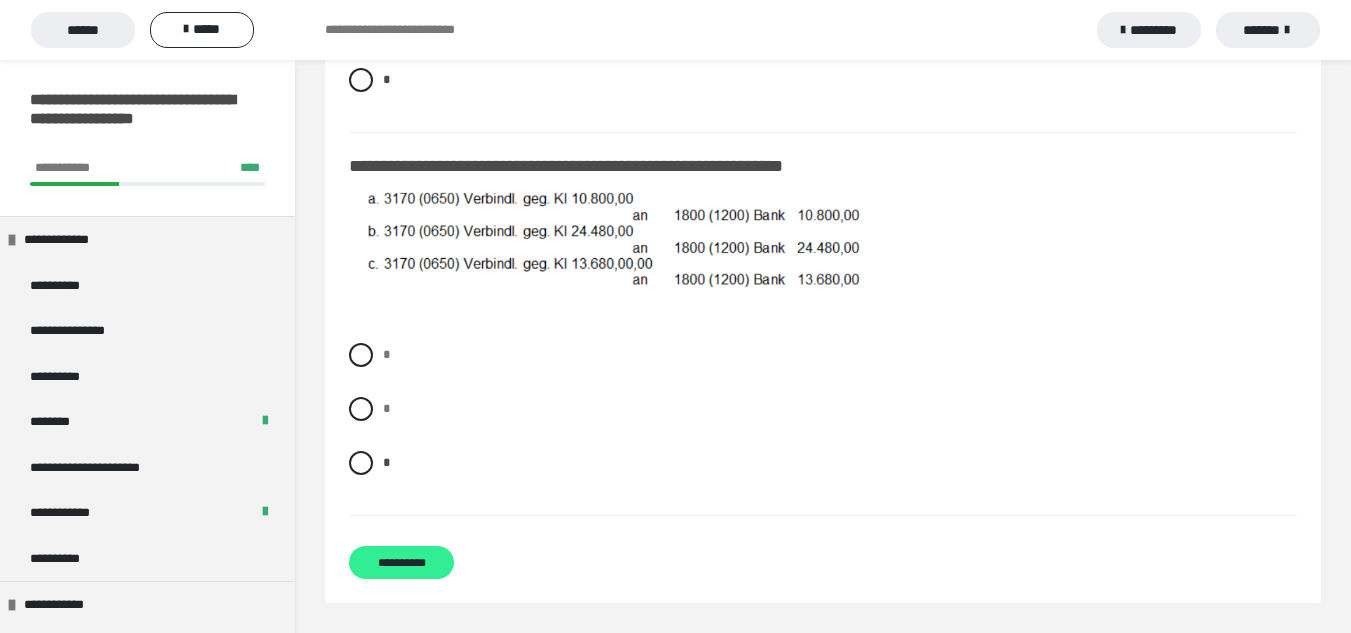 click on "**********" at bounding box center [401, 562] 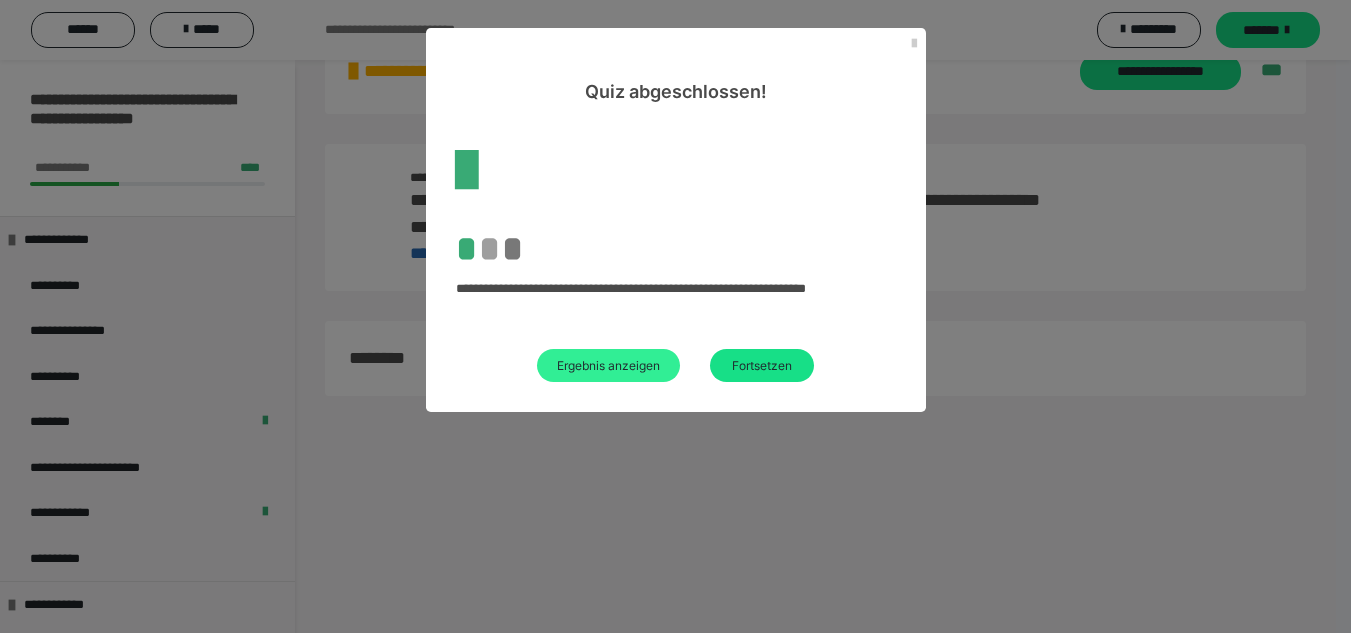 scroll, scrollTop: 1567, scrollLeft: 0, axis: vertical 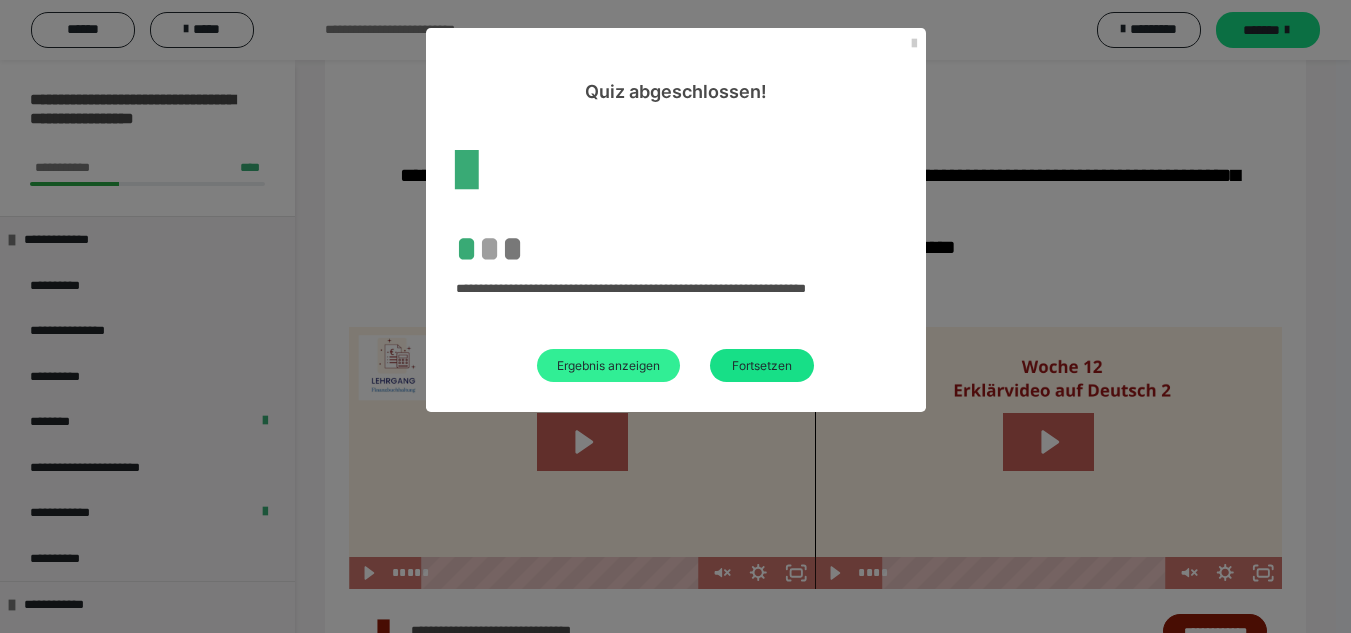 click on "Ergebnis anzeigen" at bounding box center [608, 365] 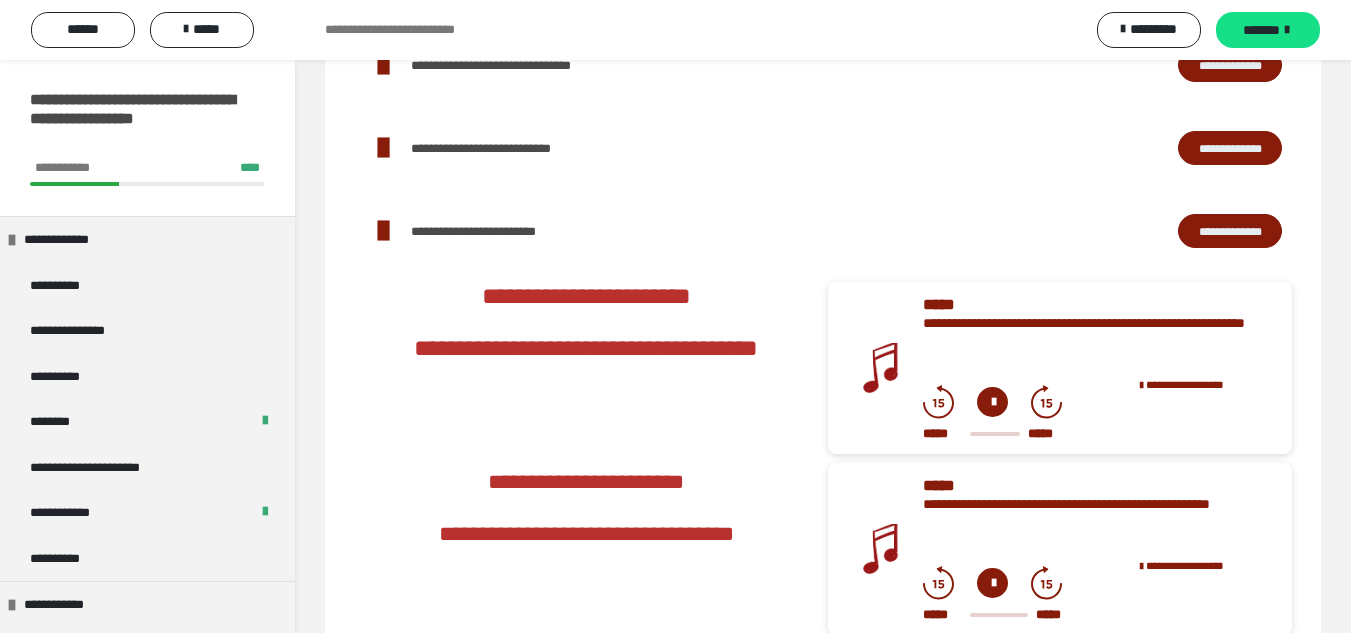 scroll, scrollTop: 3400, scrollLeft: 0, axis: vertical 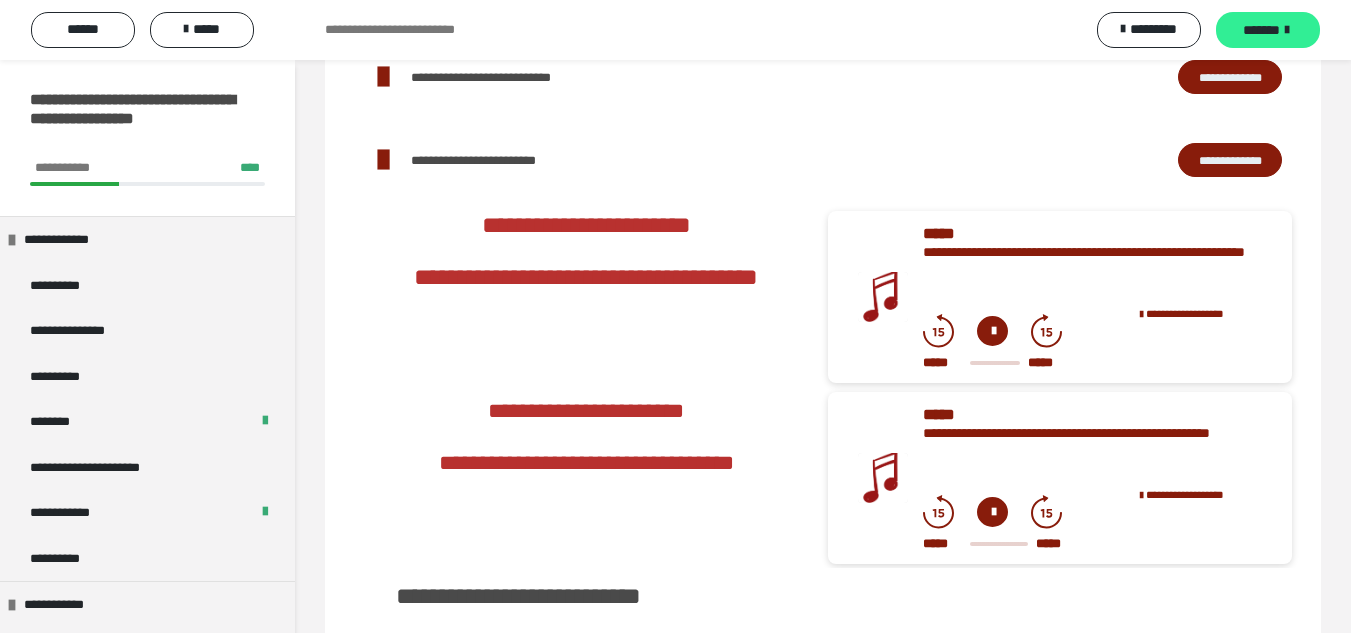 click on "*******" at bounding box center (1261, 30) 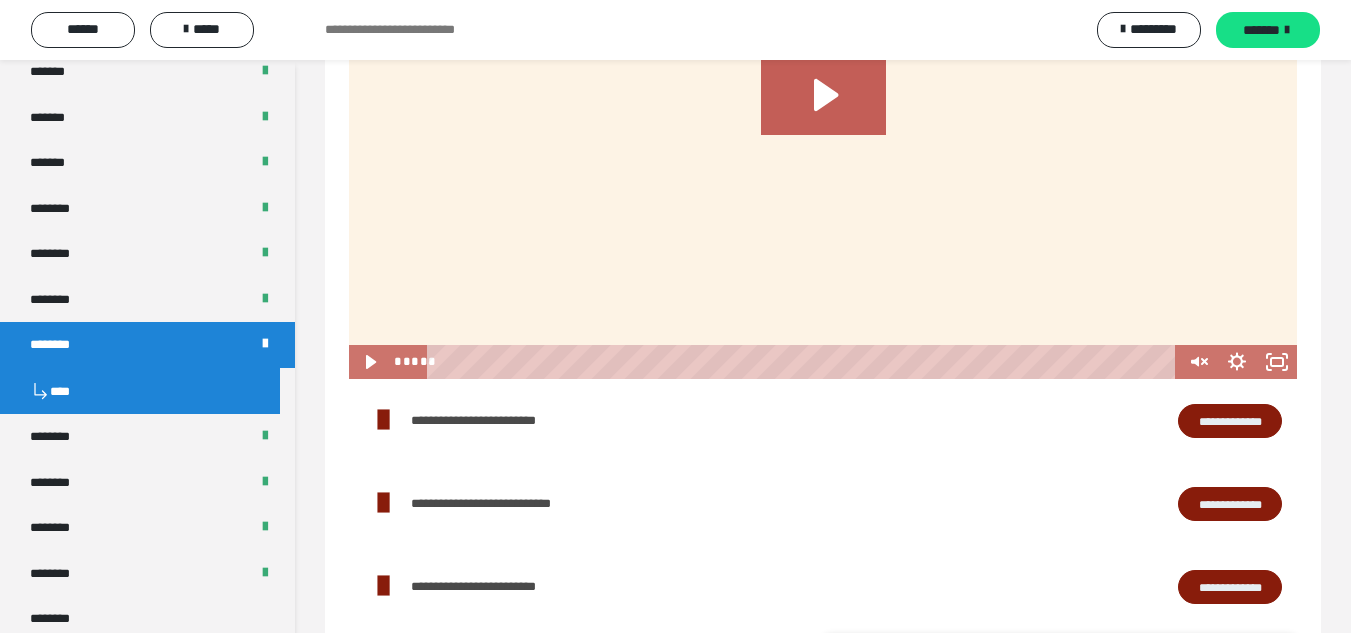 scroll, scrollTop: 1000, scrollLeft: 0, axis: vertical 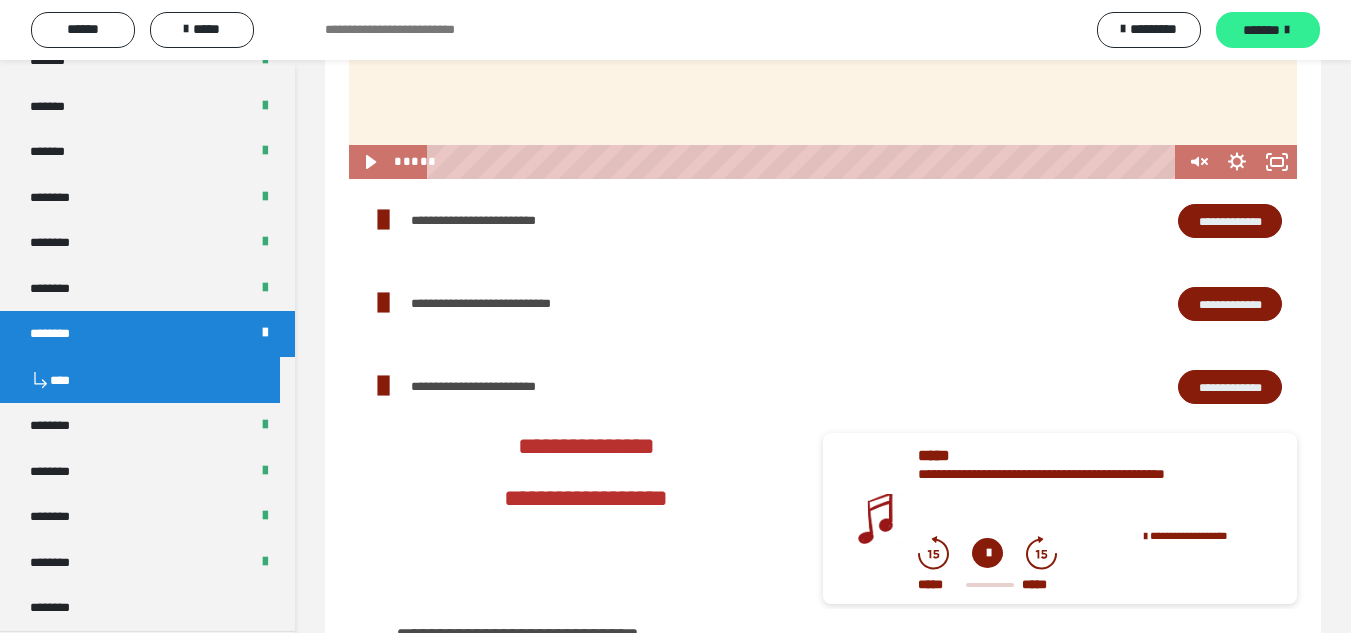 click on "*******" at bounding box center [1261, 30] 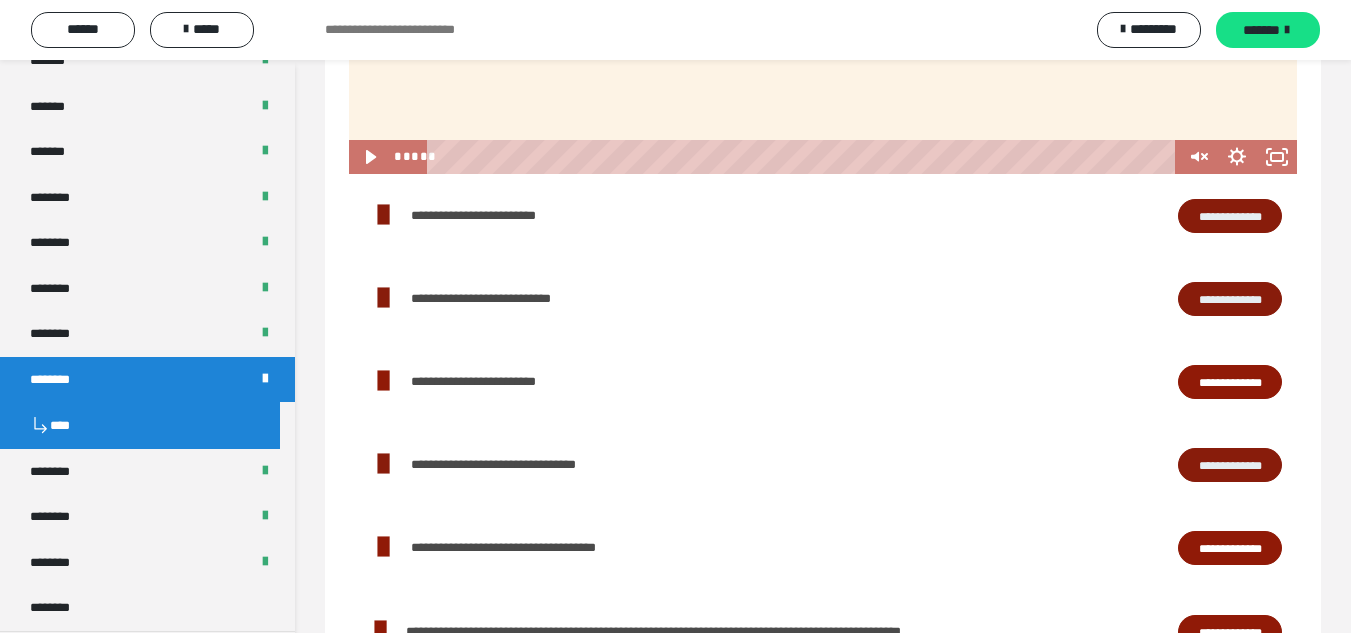scroll, scrollTop: 2565, scrollLeft: 0, axis: vertical 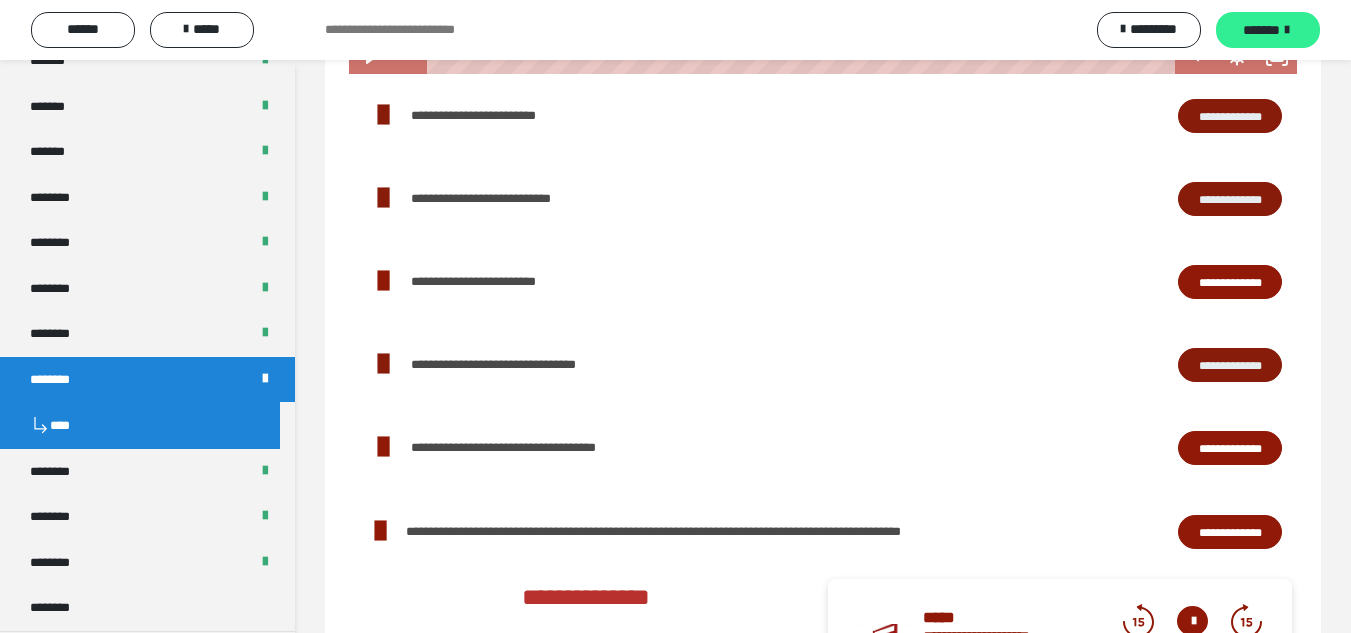 click on "*******" at bounding box center (1261, 30) 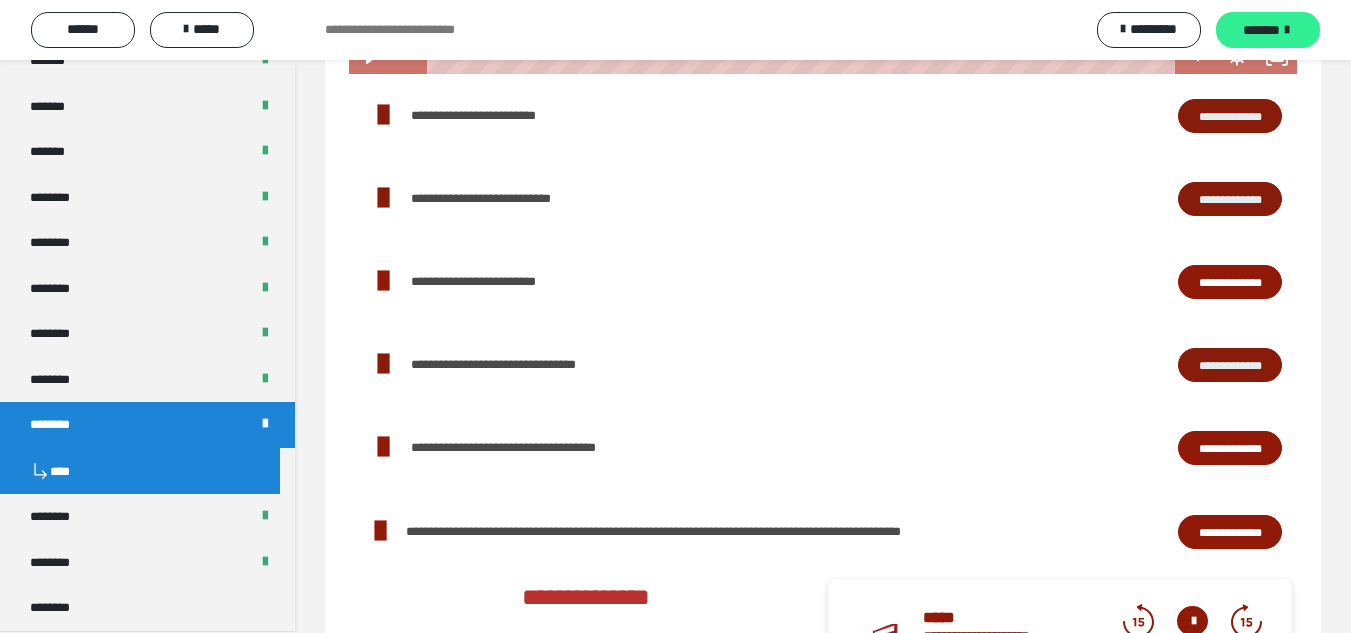 scroll, scrollTop: 2462, scrollLeft: 0, axis: vertical 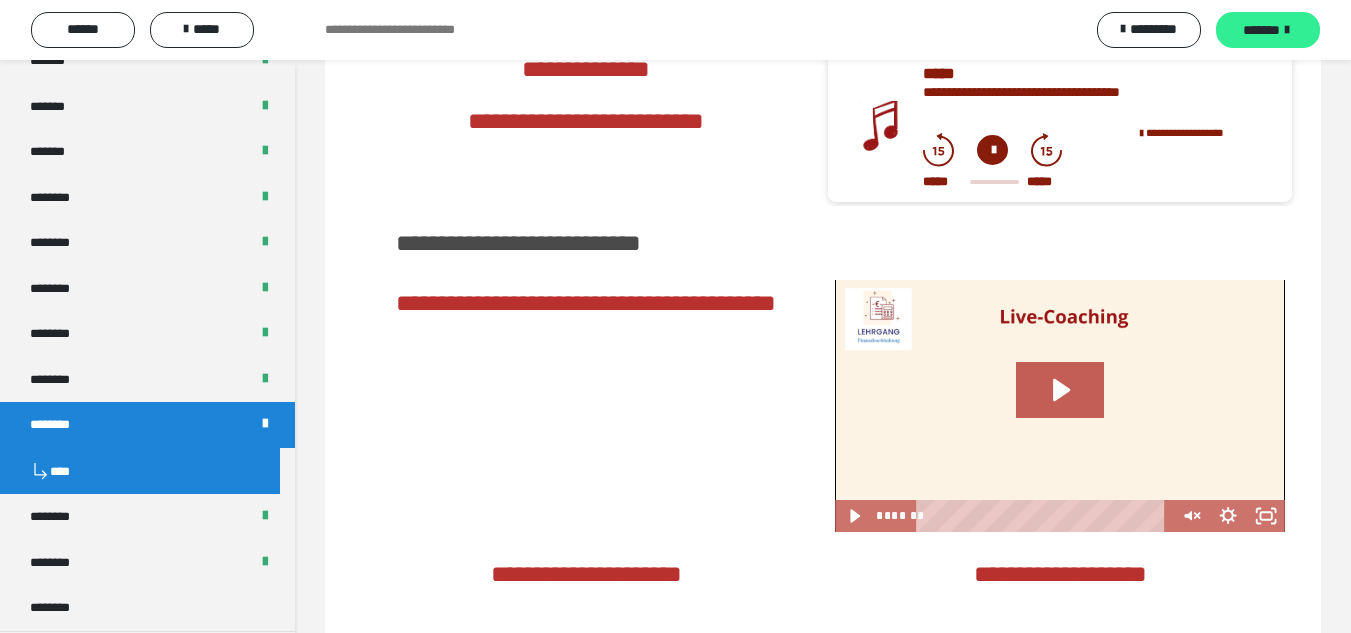 click on "*******" at bounding box center (1261, 30) 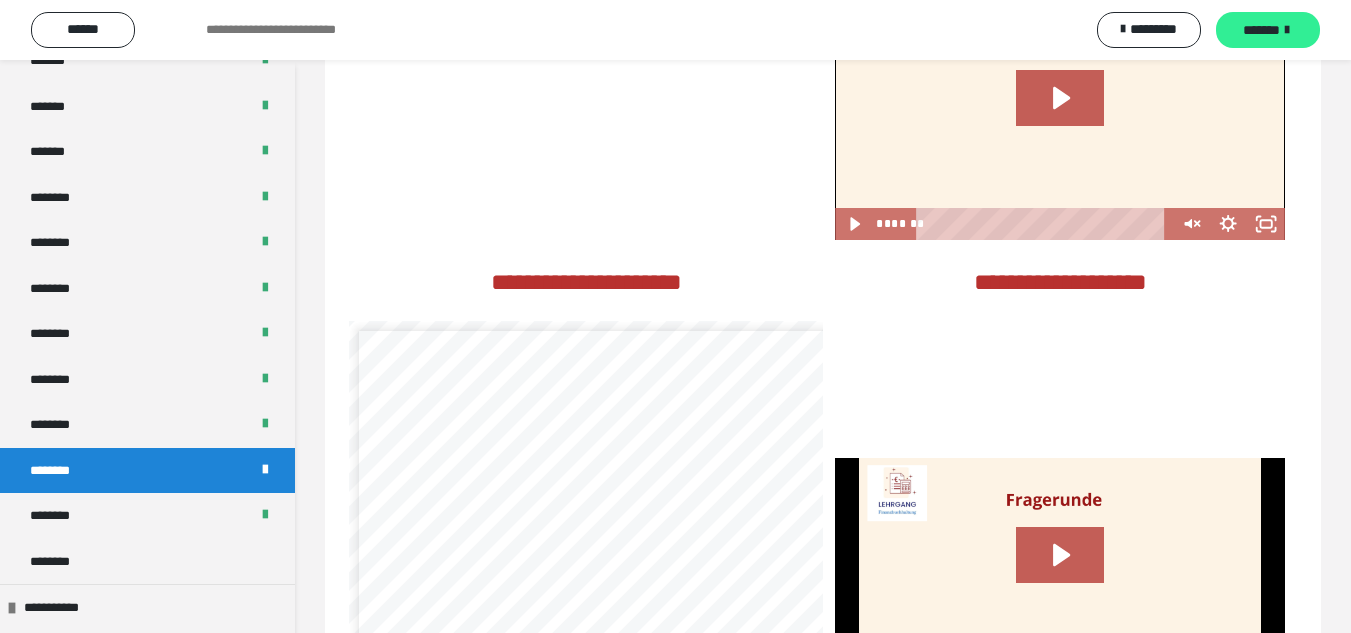 scroll, scrollTop: 2170, scrollLeft: 0, axis: vertical 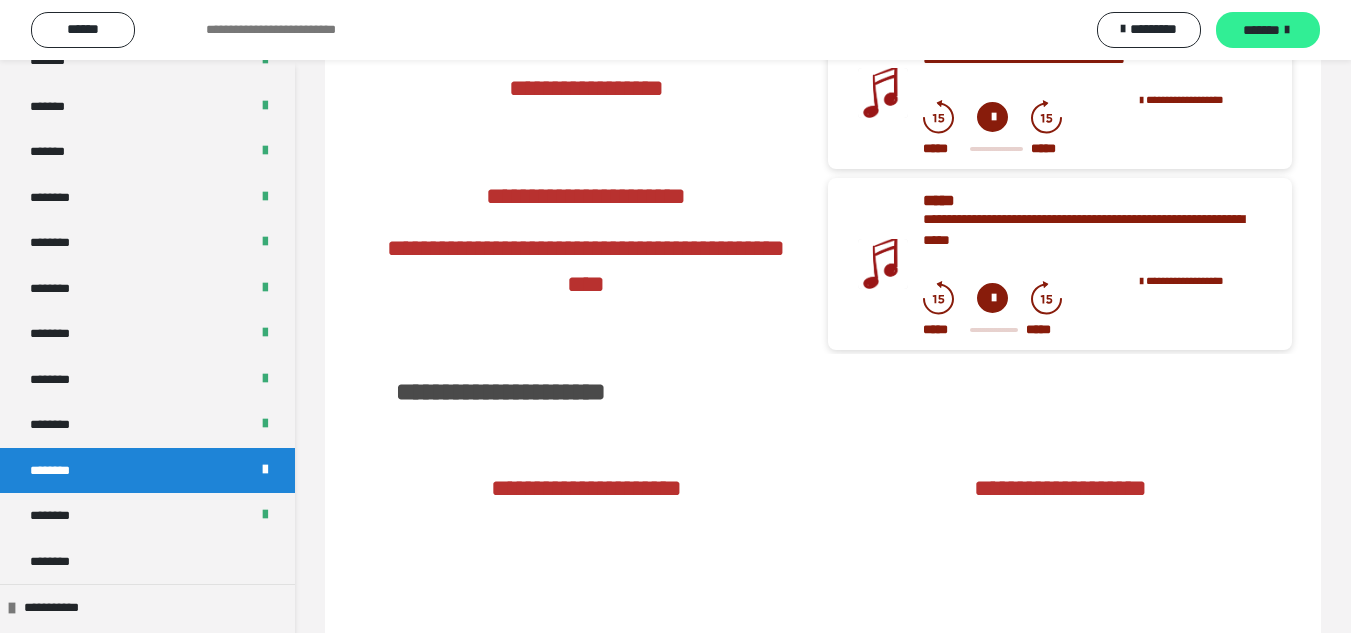 click on "*******" at bounding box center [1261, 30] 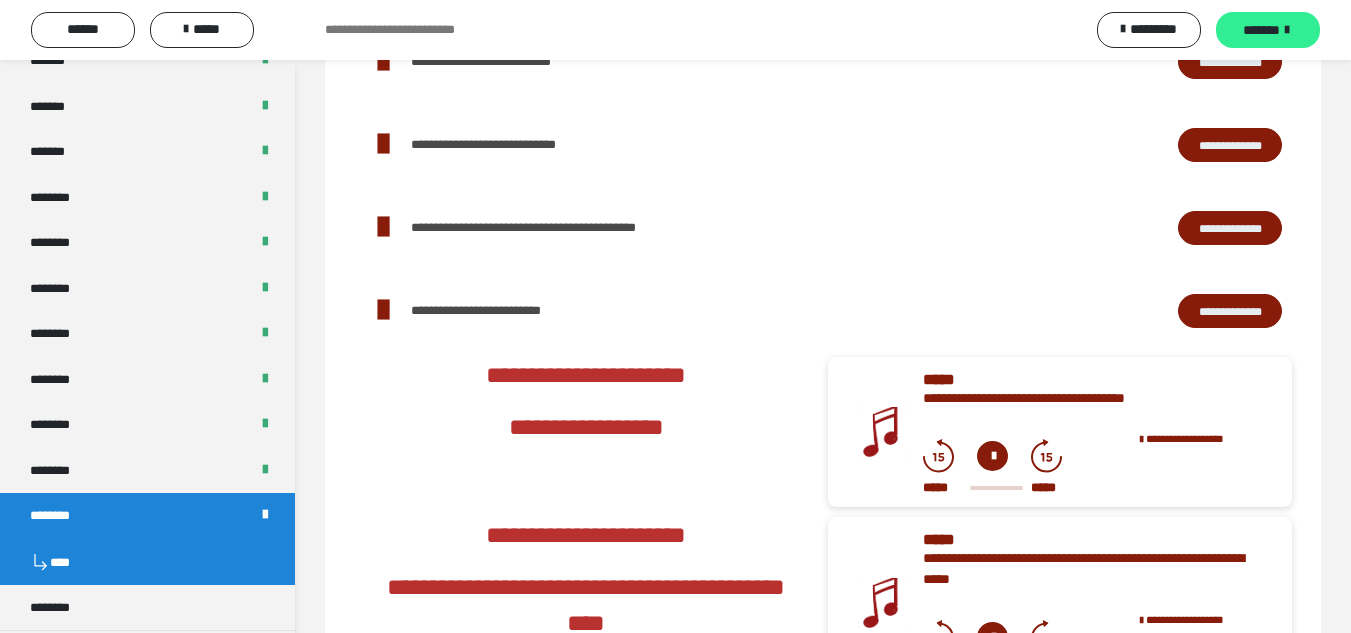 scroll, scrollTop: 2509, scrollLeft: 0, axis: vertical 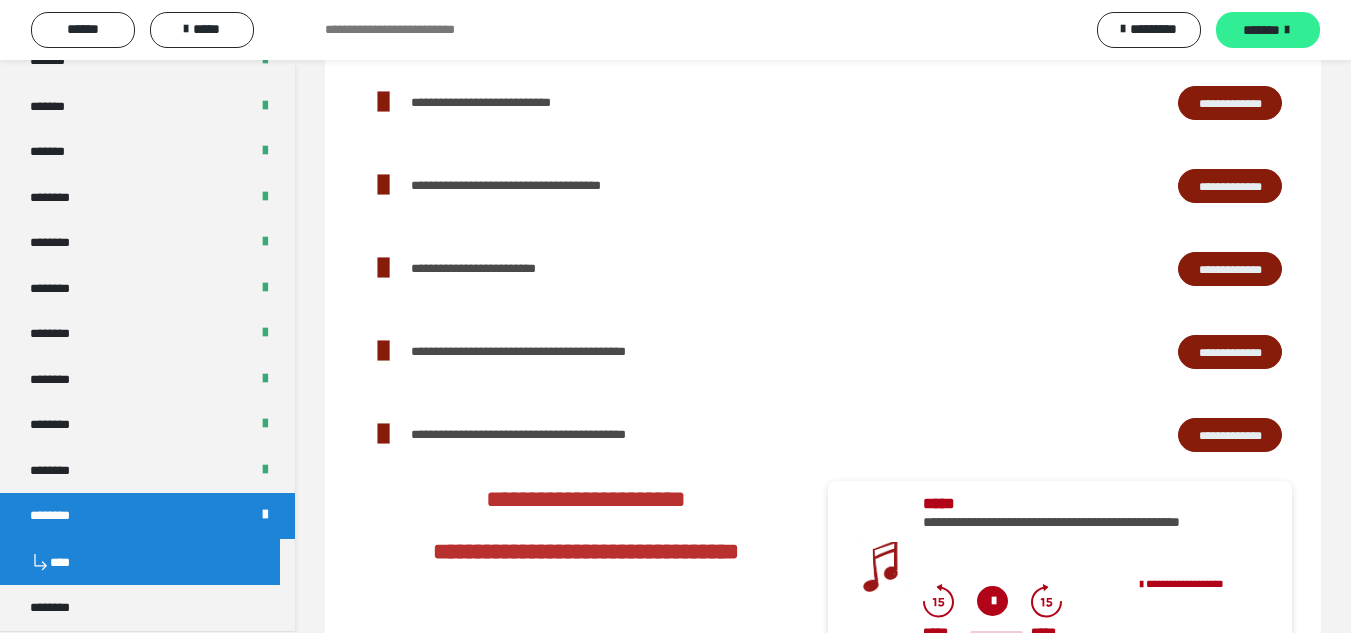 click on "*******" at bounding box center [1261, 30] 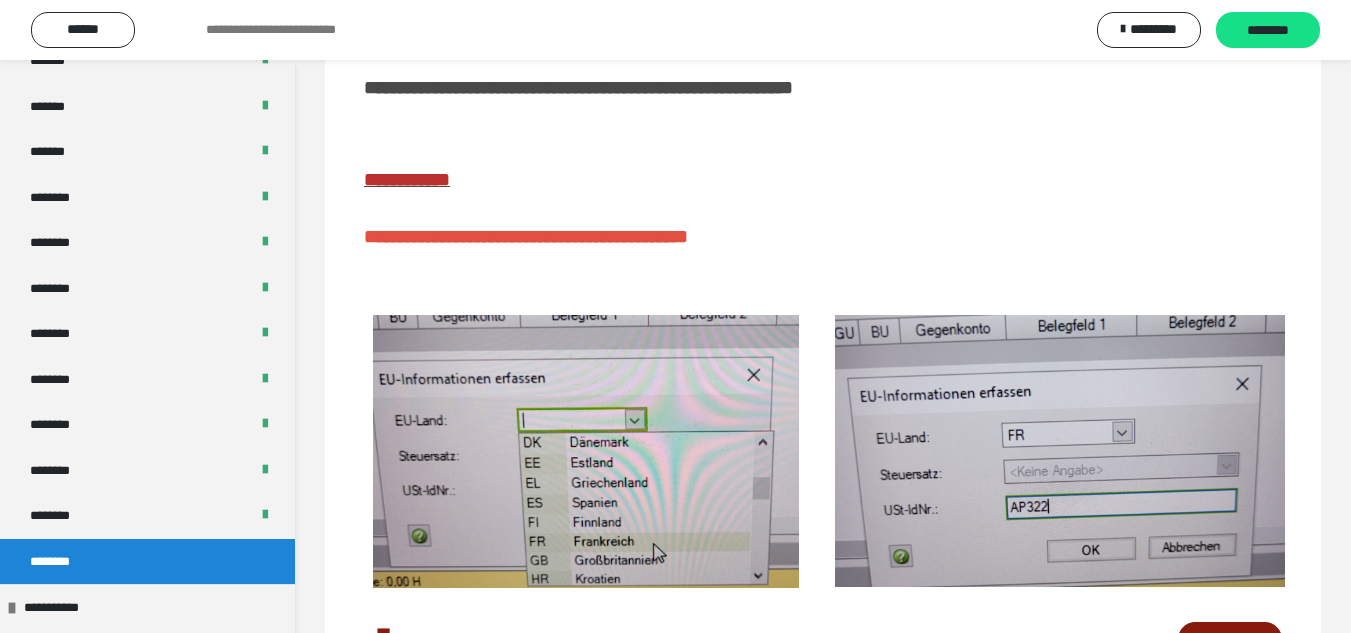 scroll, scrollTop: 388, scrollLeft: 0, axis: vertical 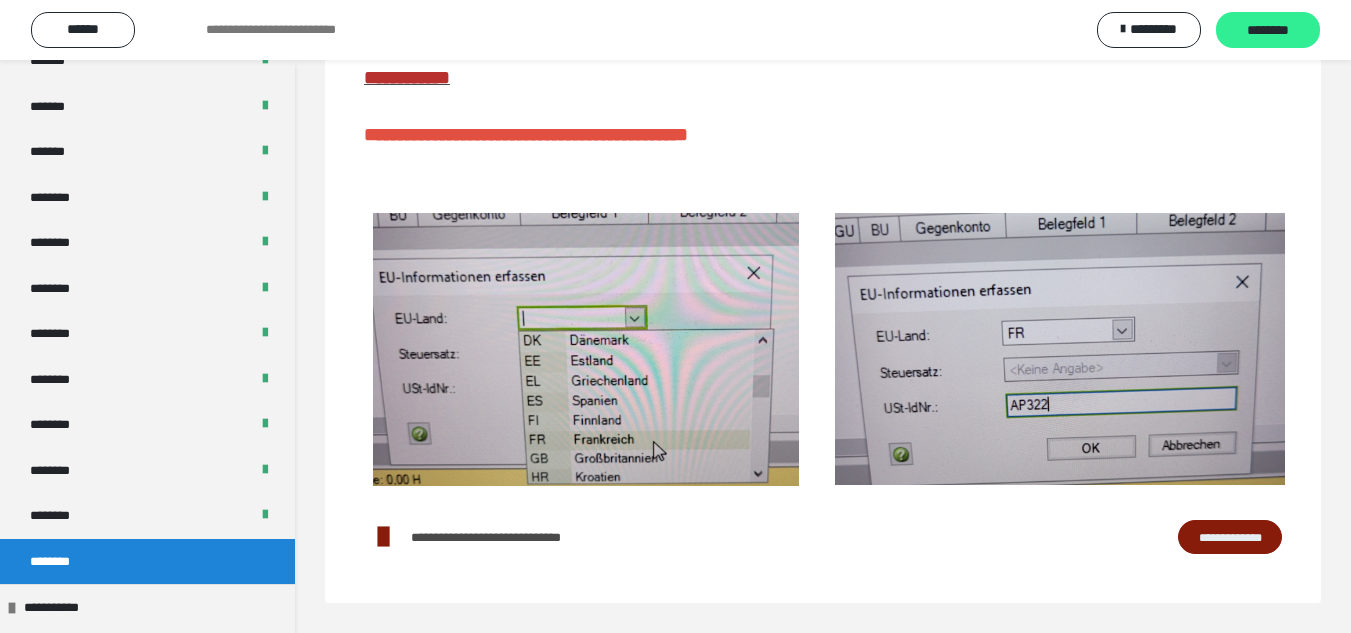 click on "********" at bounding box center (1268, 31) 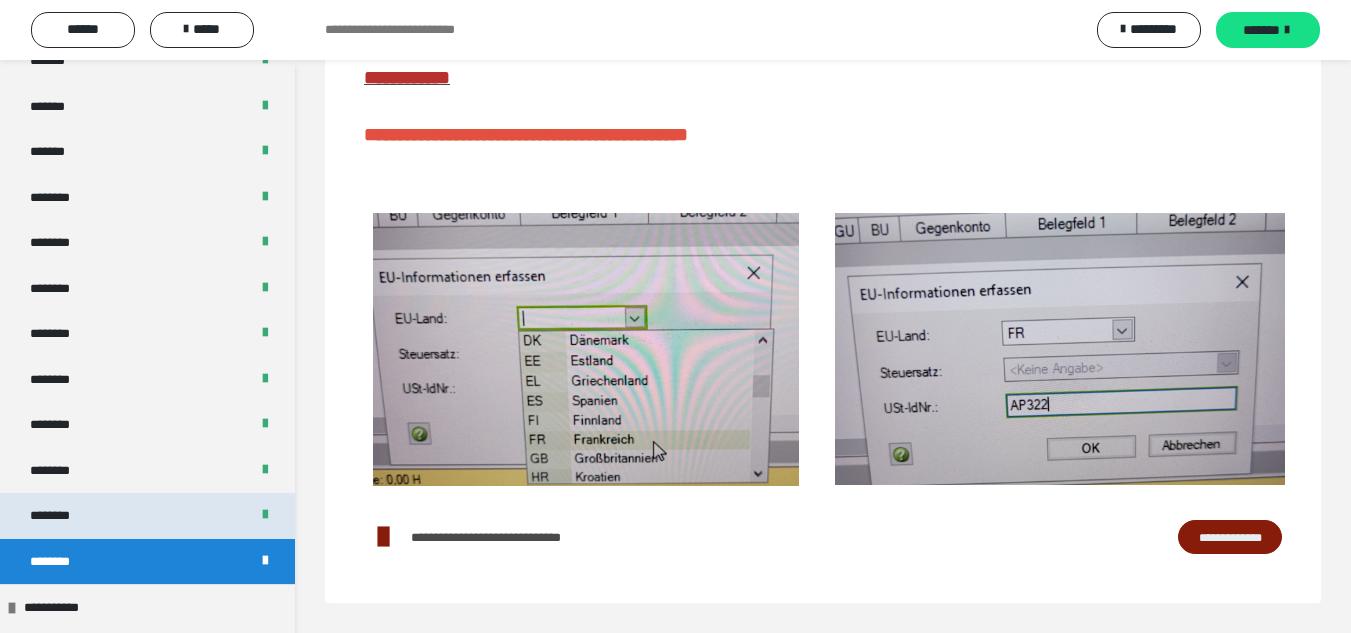 click on "********" at bounding box center [61, 516] 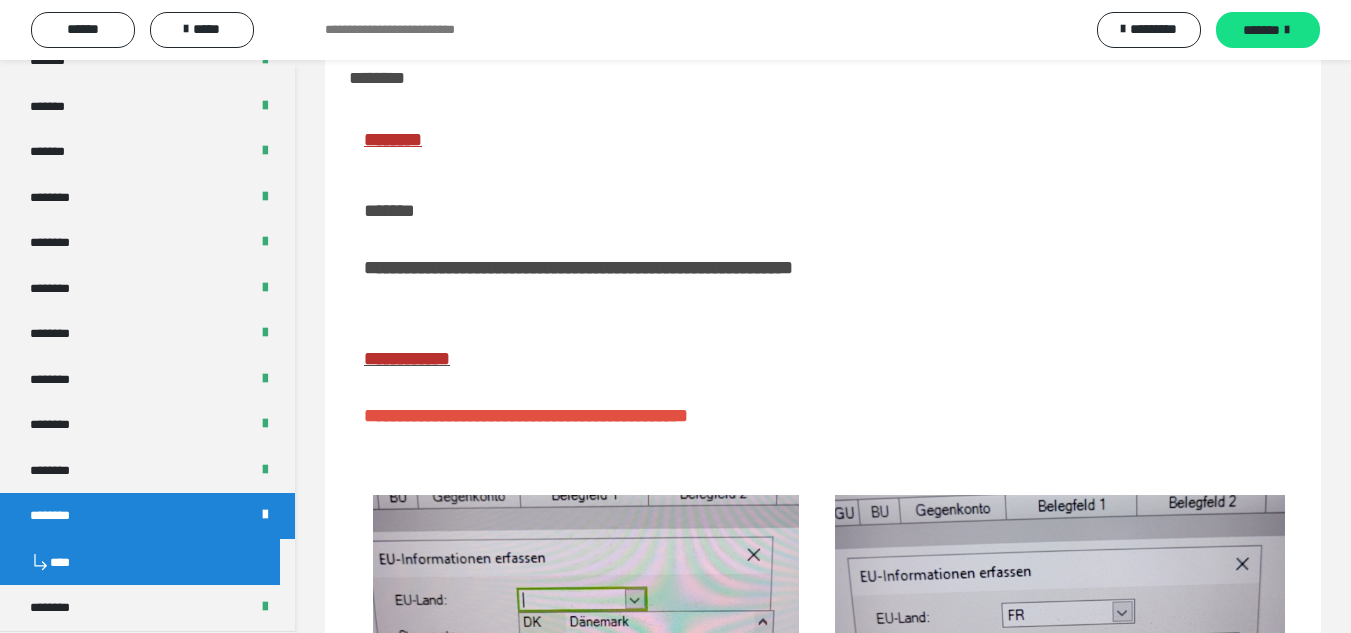 scroll, scrollTop: 726, scrollLeft: 0, axis: vertical 